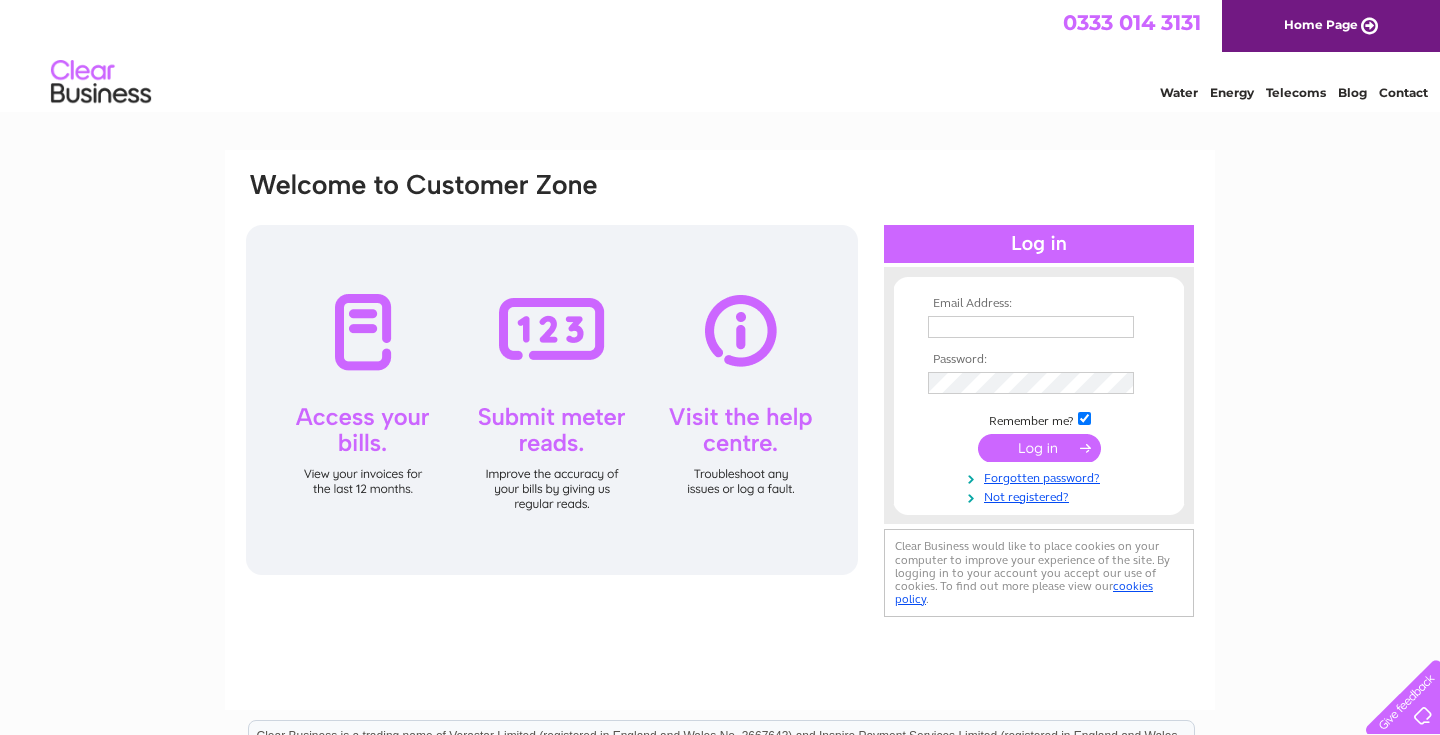 scroll, scrollTop: 0, scrollLeft: 0, axis: both 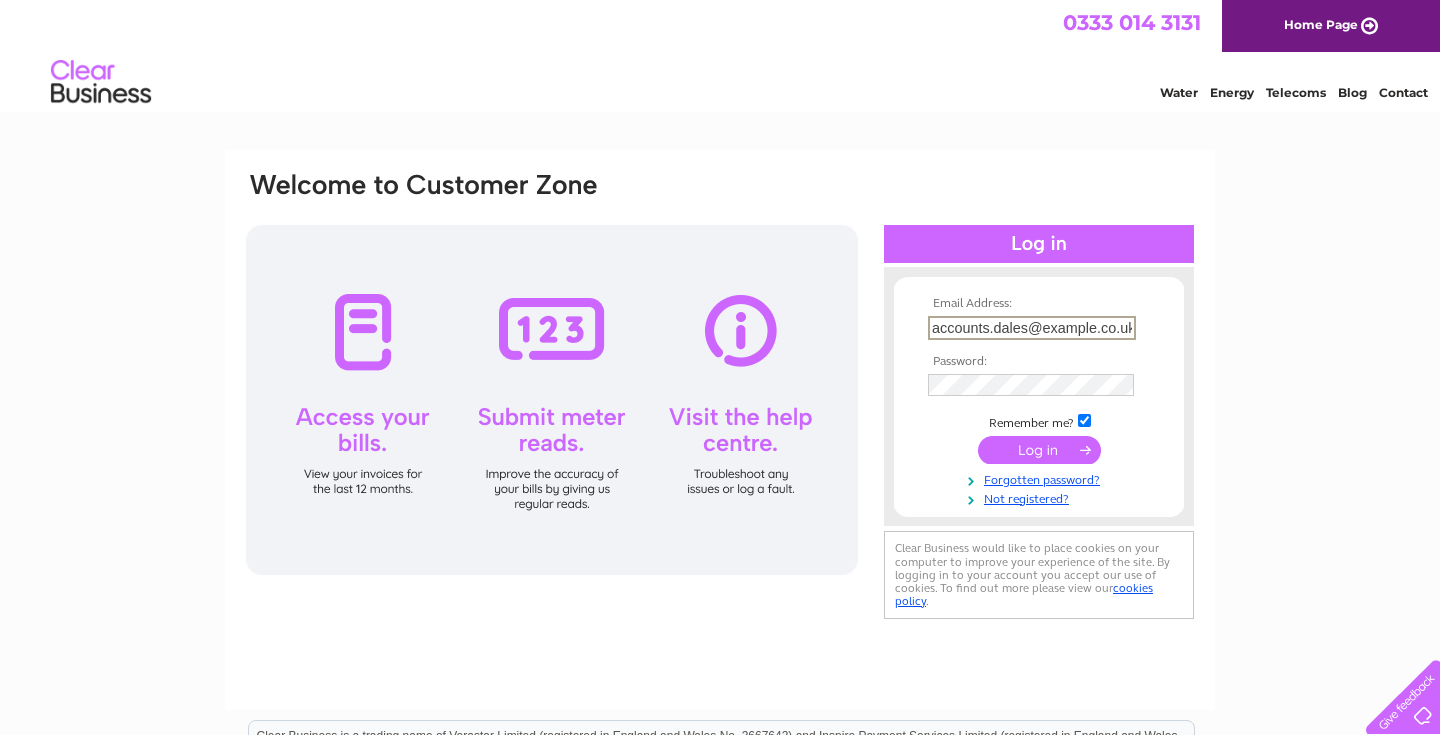 type on "accounts.dales@live.co.uk" 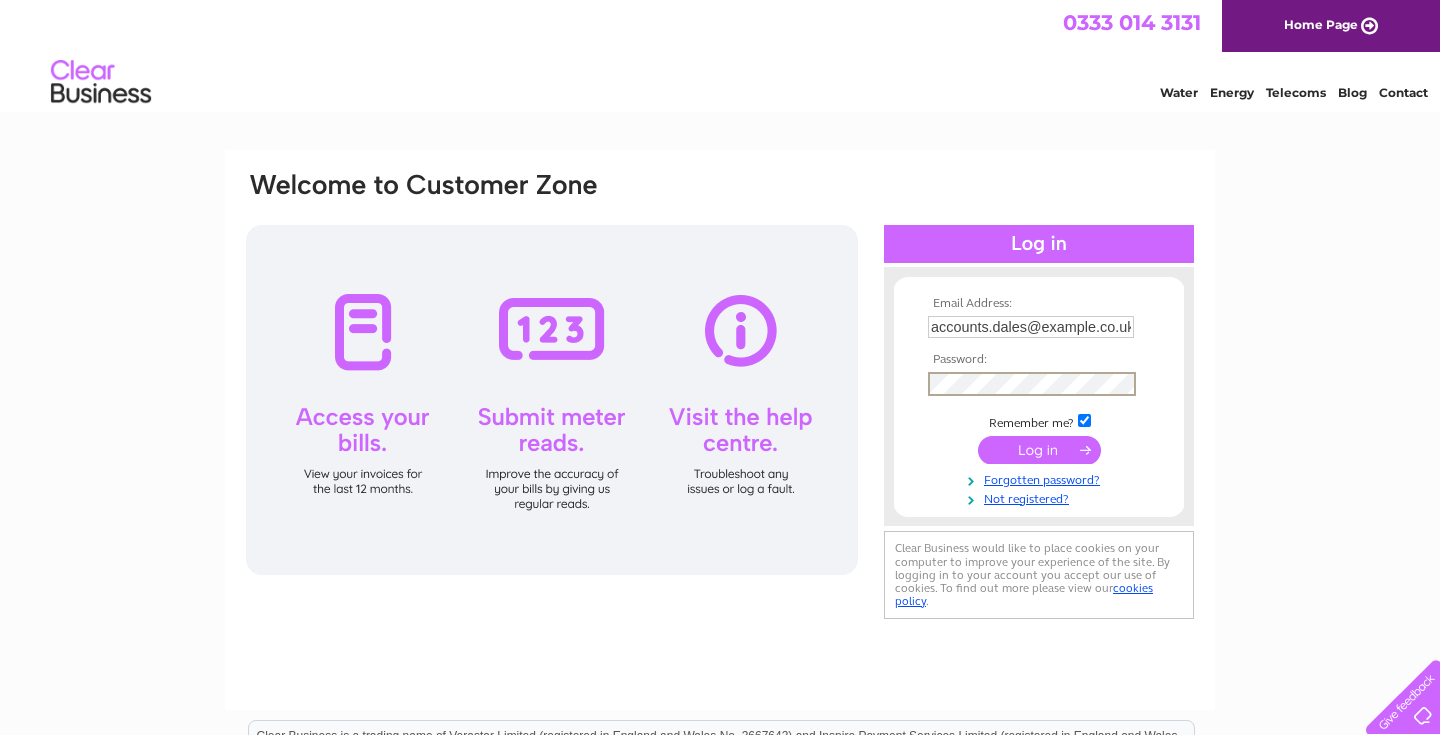 click at bounding box center [1039, 450] 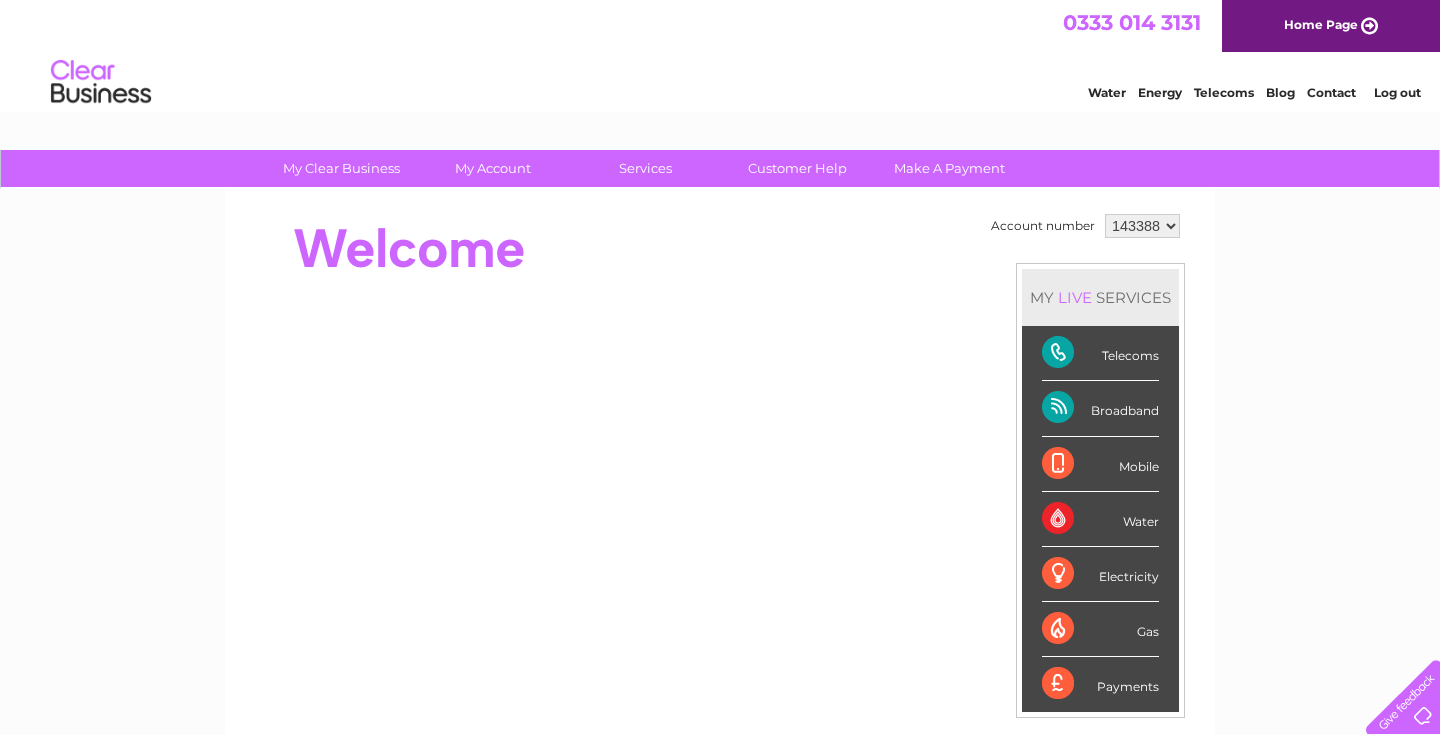 scroll, scrollTop: 0, scrollLeft: 0, axis: both 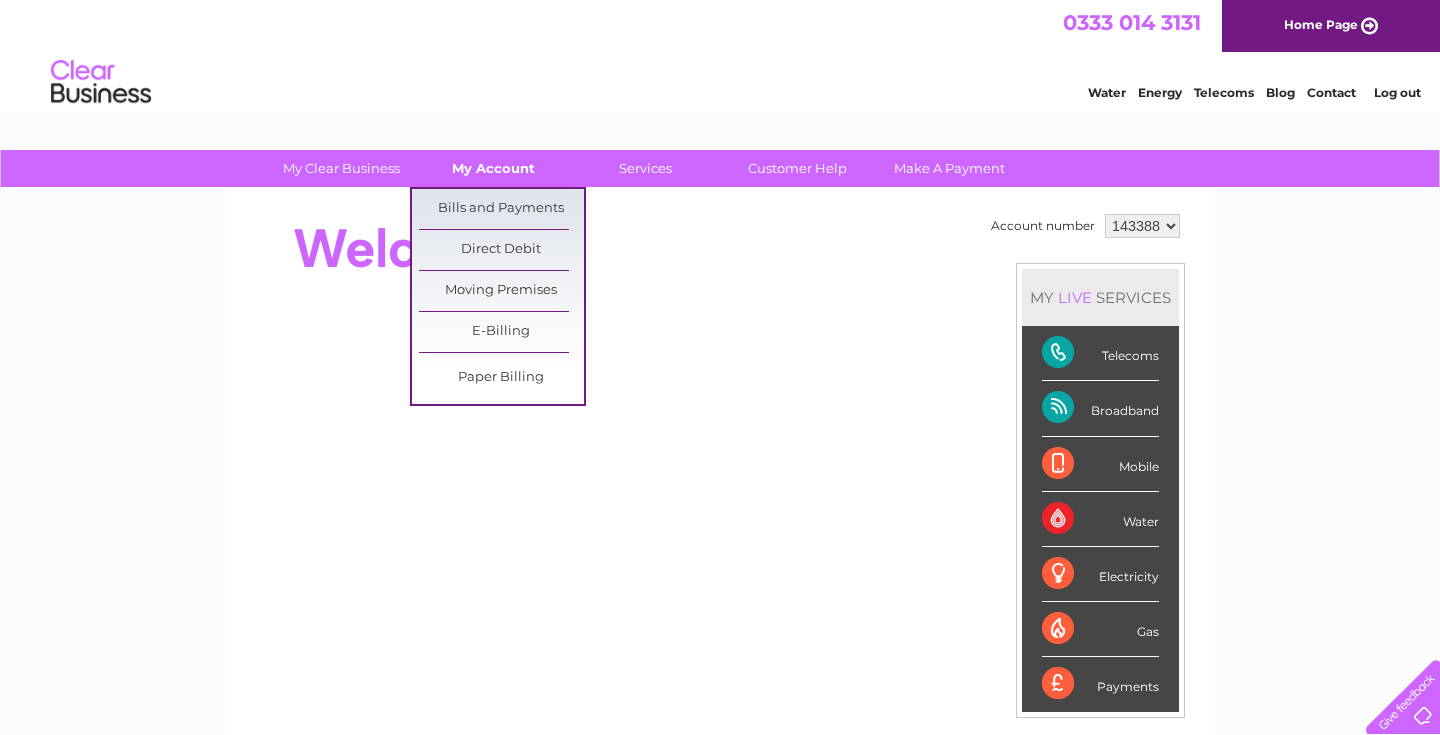 click on "My Account" at bounding box center [493, 168] 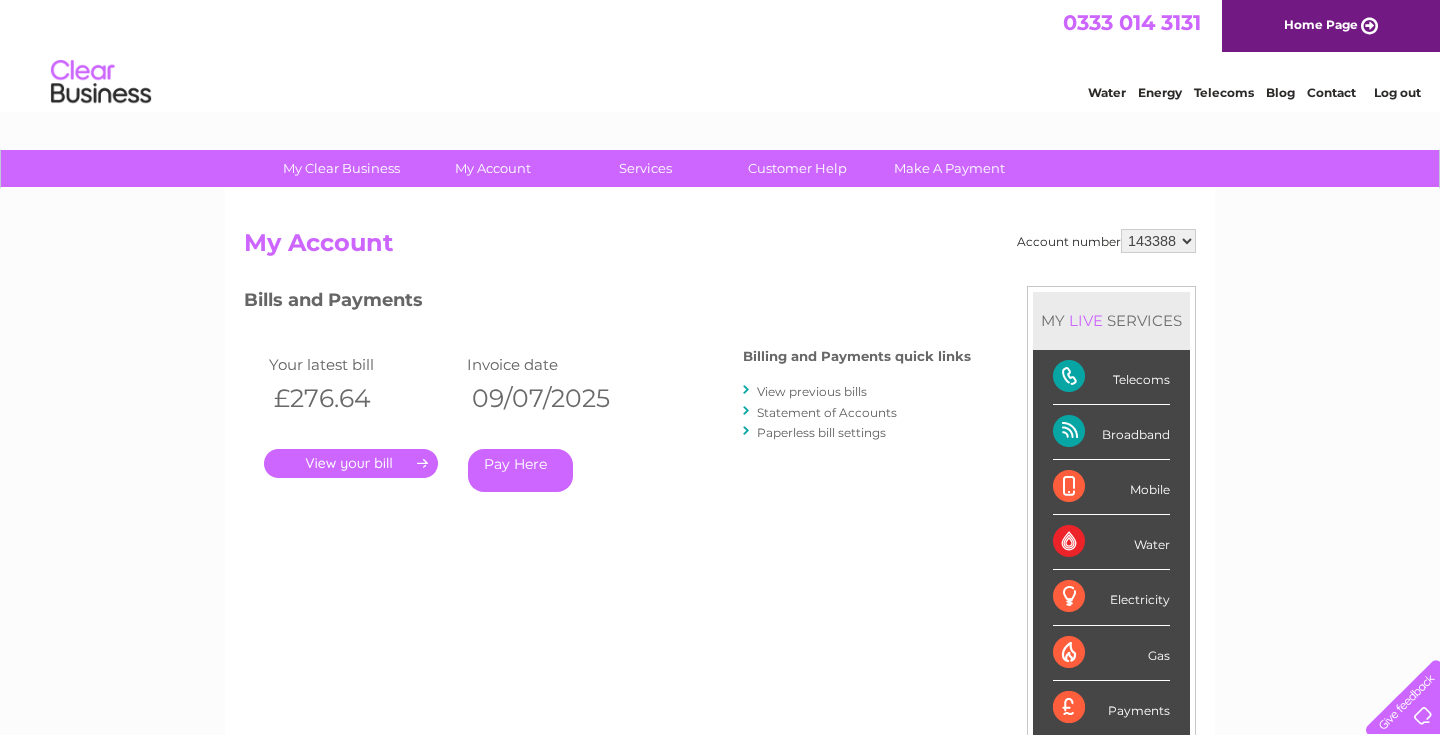 scroll, scrollTop: 0, scrollLeft: 0, axis: both 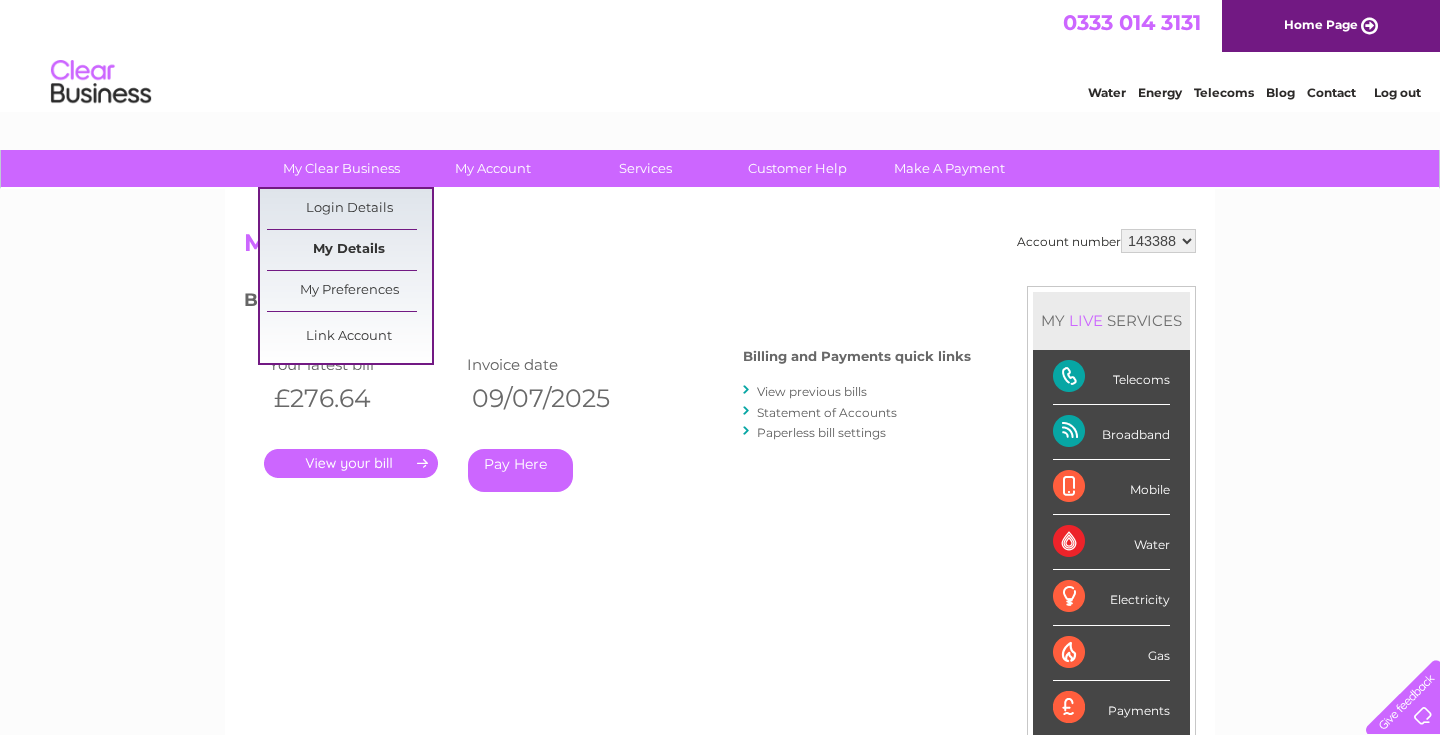 click on "My Details" at bounding box center [349, 250] 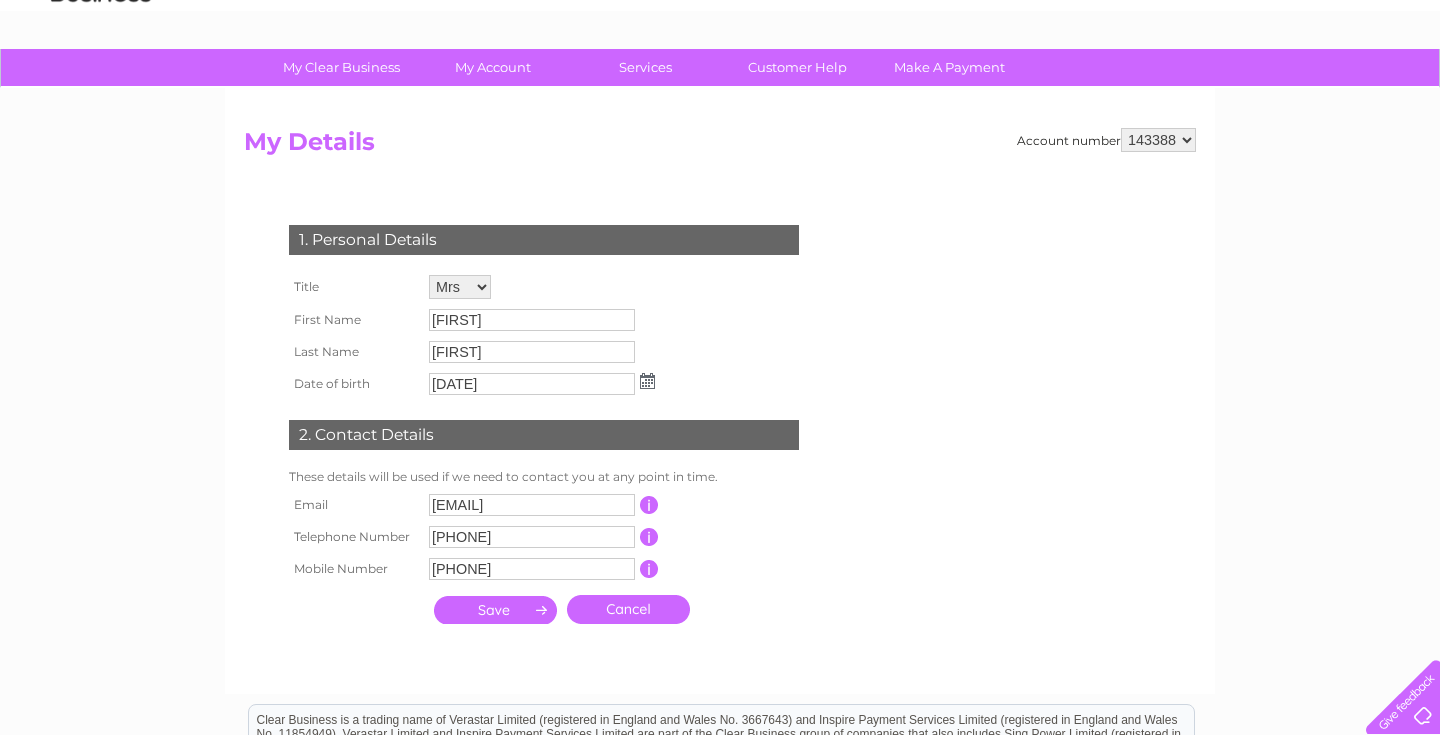 scroll, scrollTop: 100, scrollLeft: 0, axis: vertical 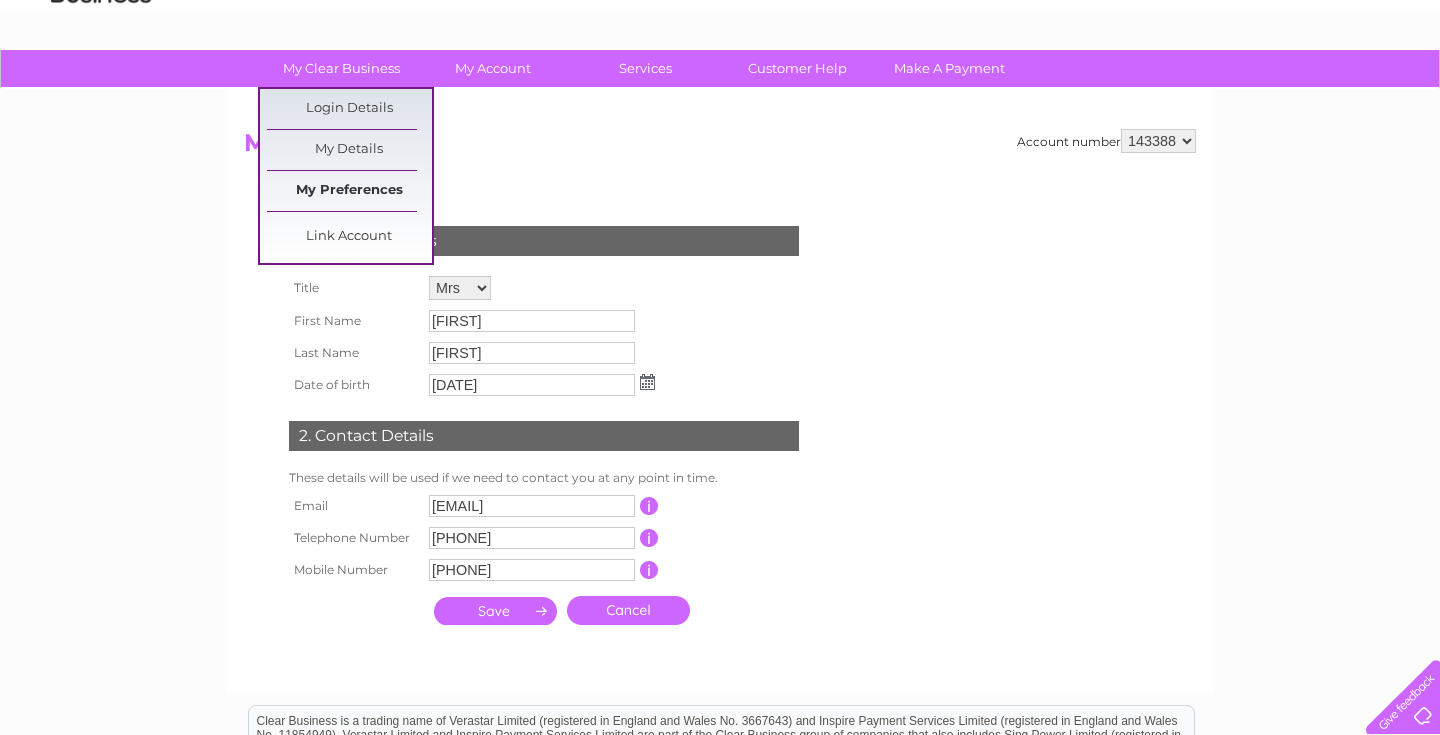 click on "My Preferences" at bounding box center (349, 191) 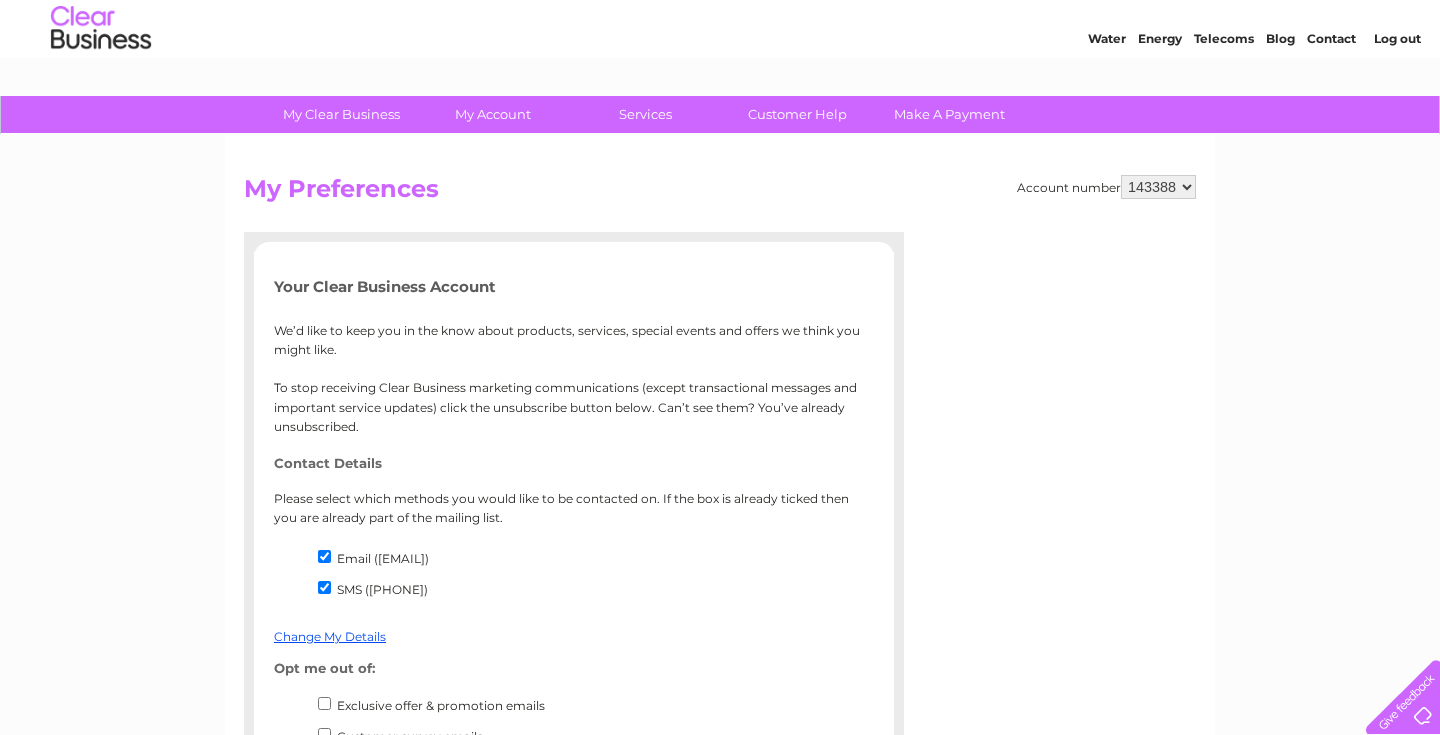 scroll, scrollTop: 0, scrollLeft: 0, axis: both 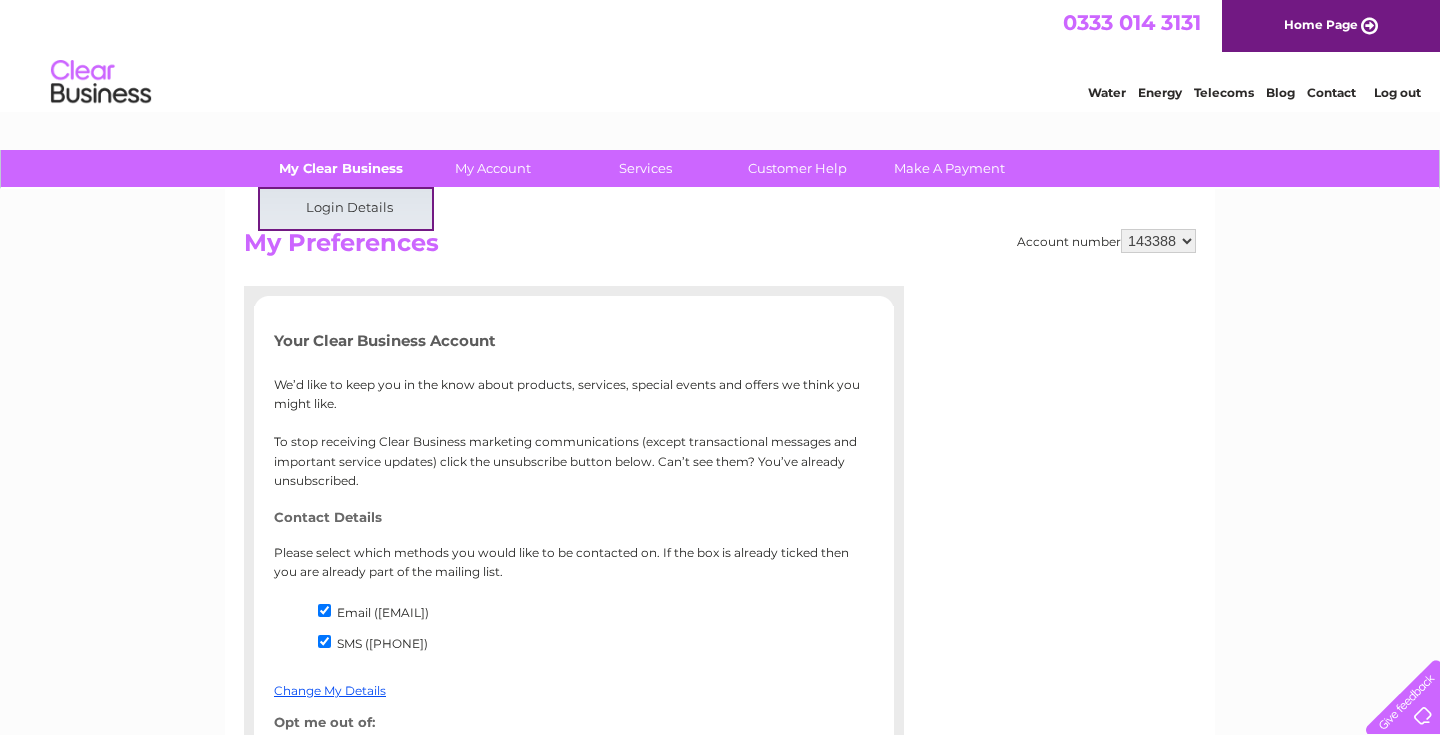 click on "My Clear Business" at bounding box center [341, 168] 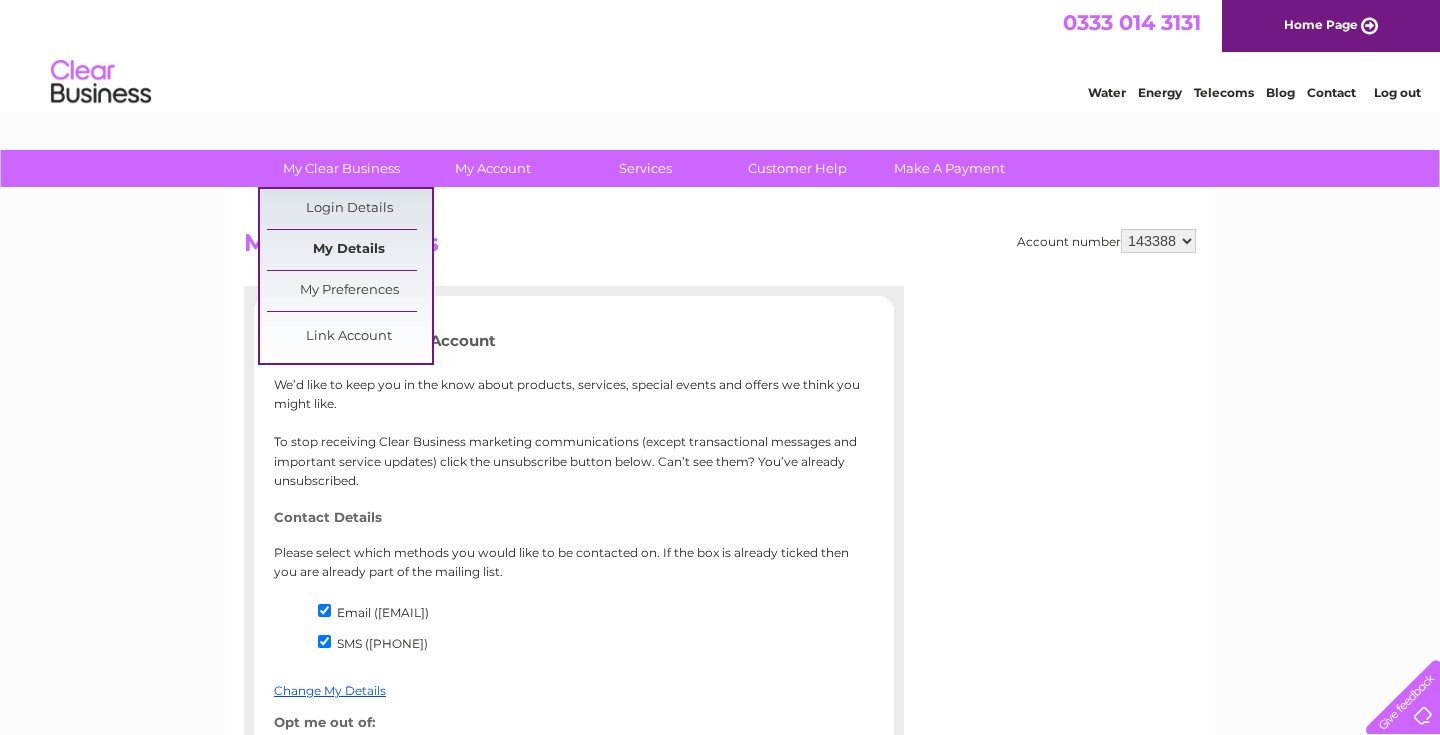 click on "My Details" at bounding box center [349, 250] 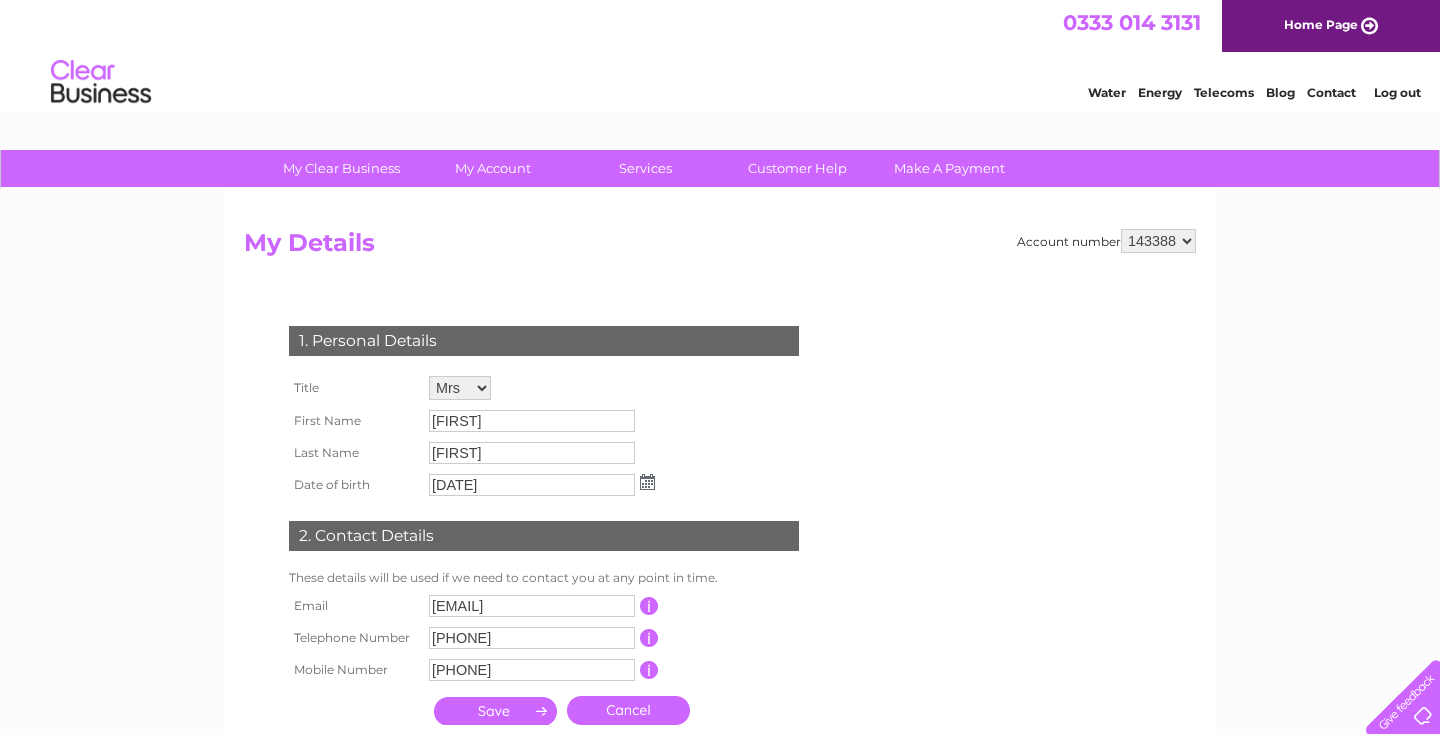 scroll, scrollTop: 0, scrollLeft: 0, axis: both 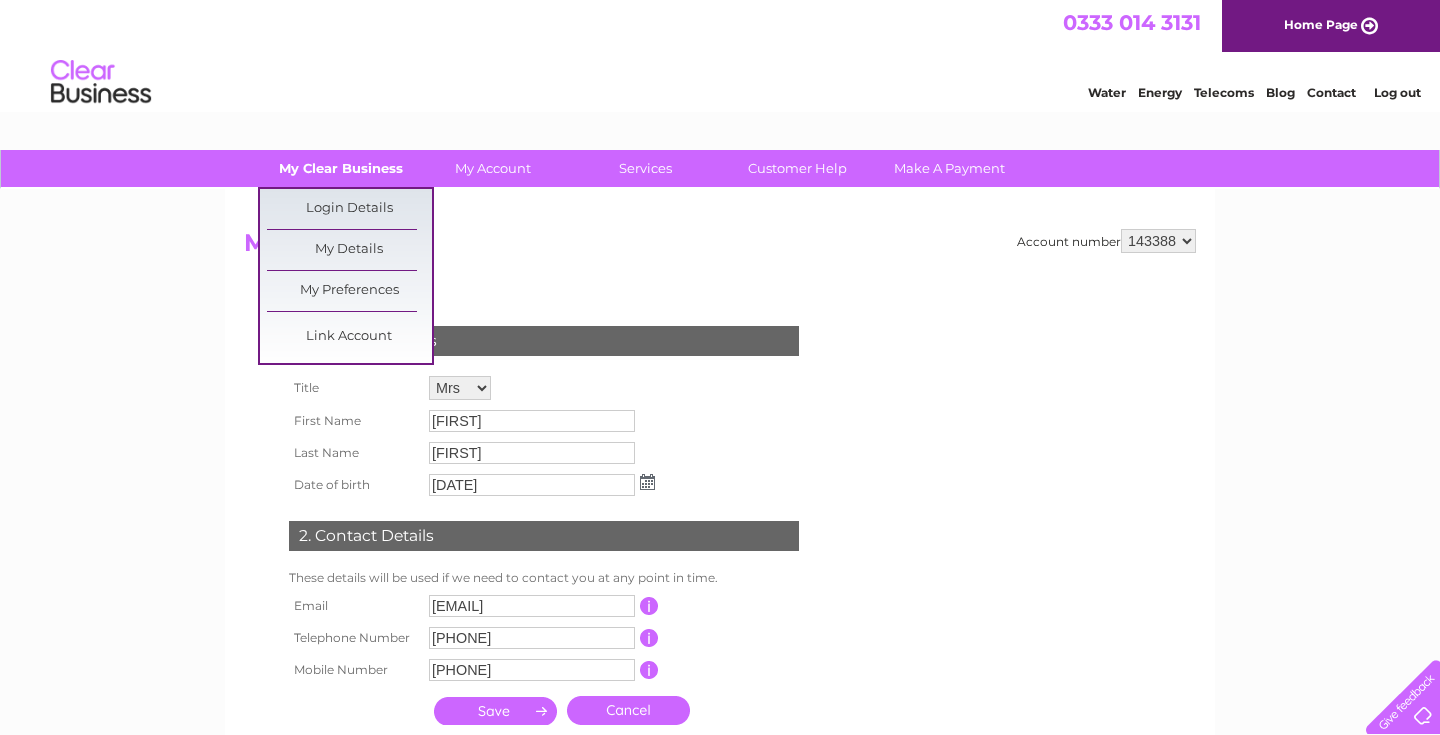 click on "My Clear Business" at bounding box center [341, 168] 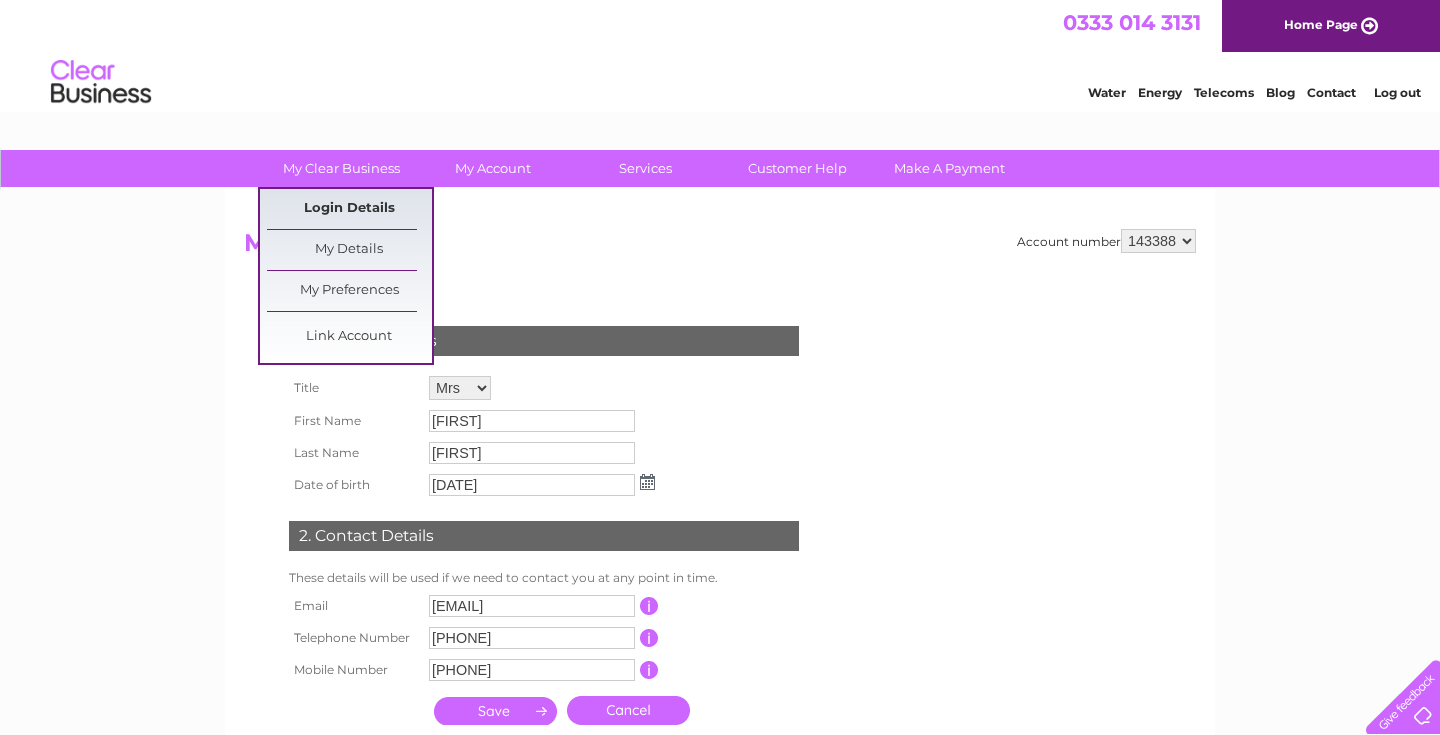 click on "Login Details" at bounding box center [349, 209] 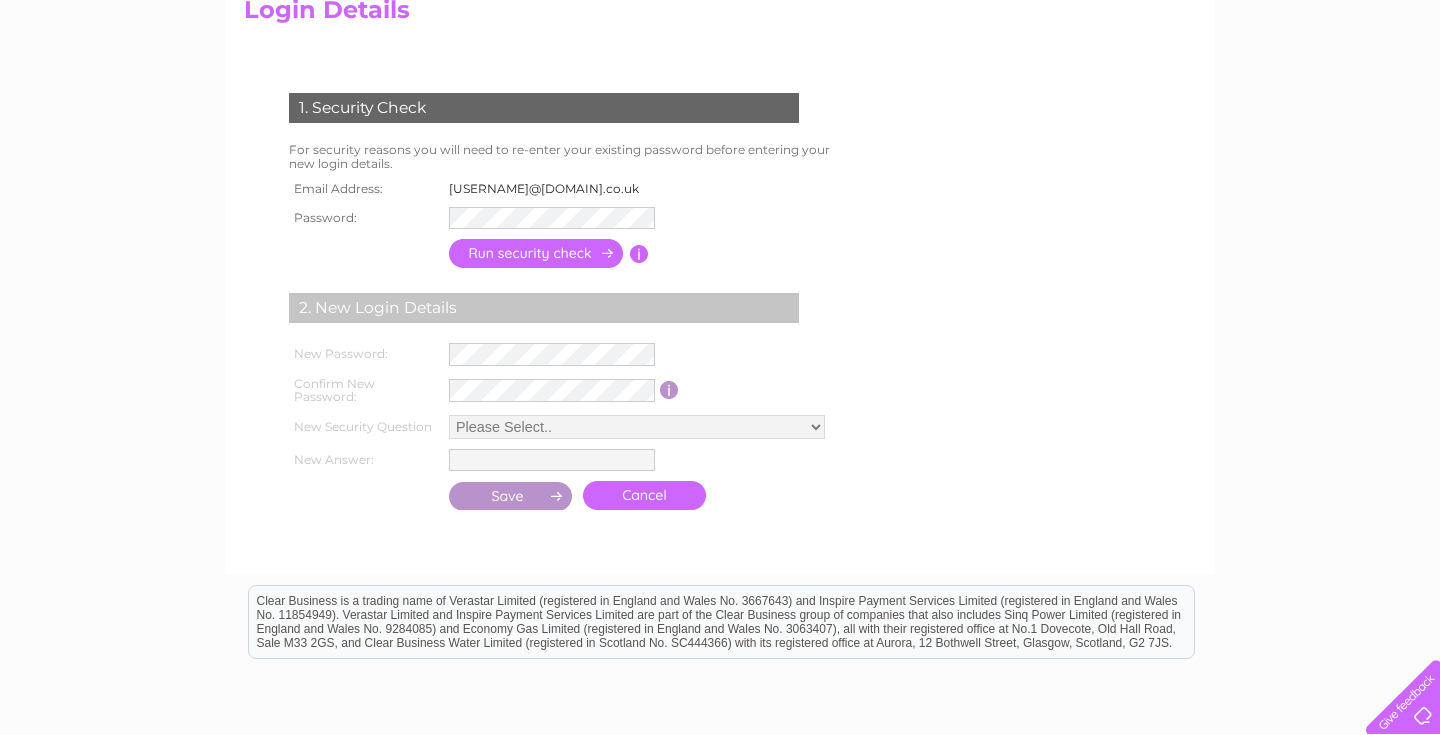 scroll, scrollTop: 239, scrollLeft: 0, axis: vertical 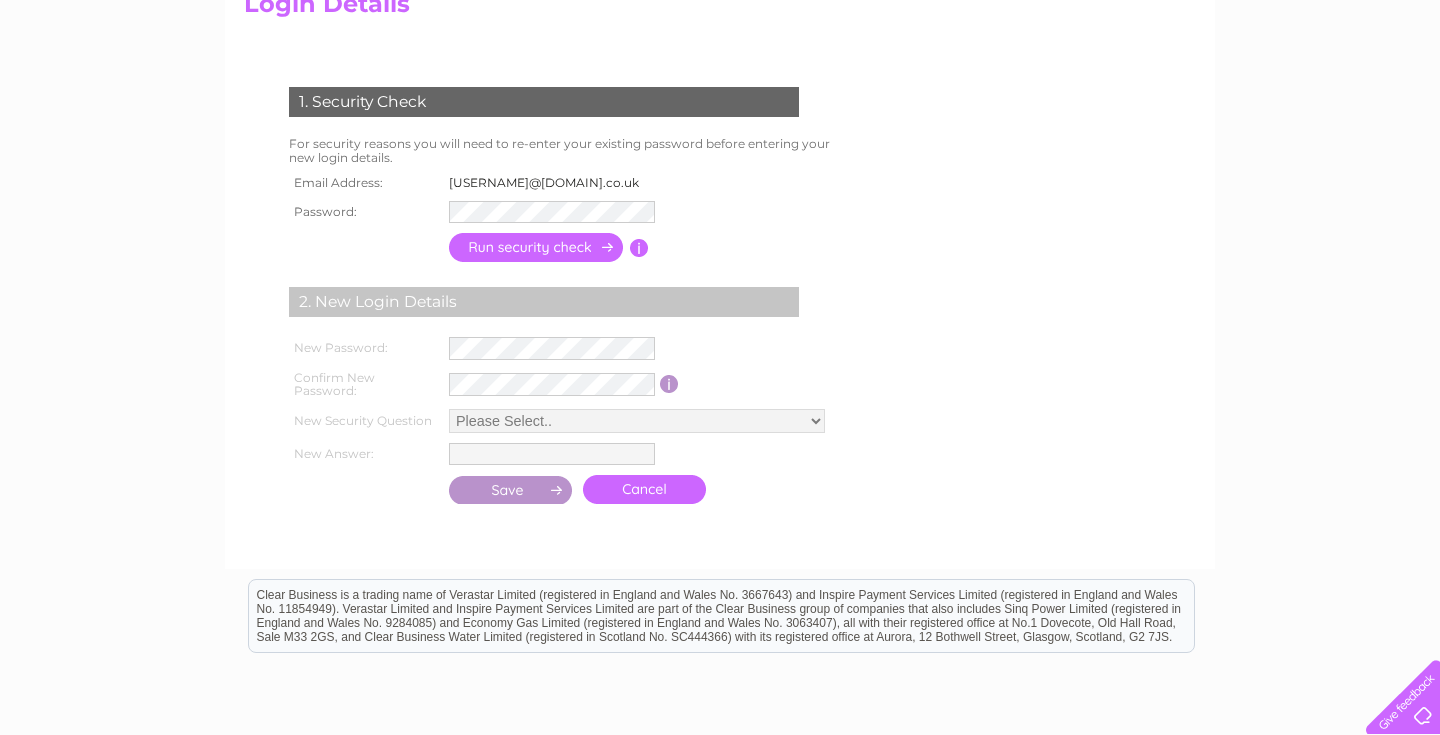 click on "2. New Login Details" at bounding box center (544, 299) 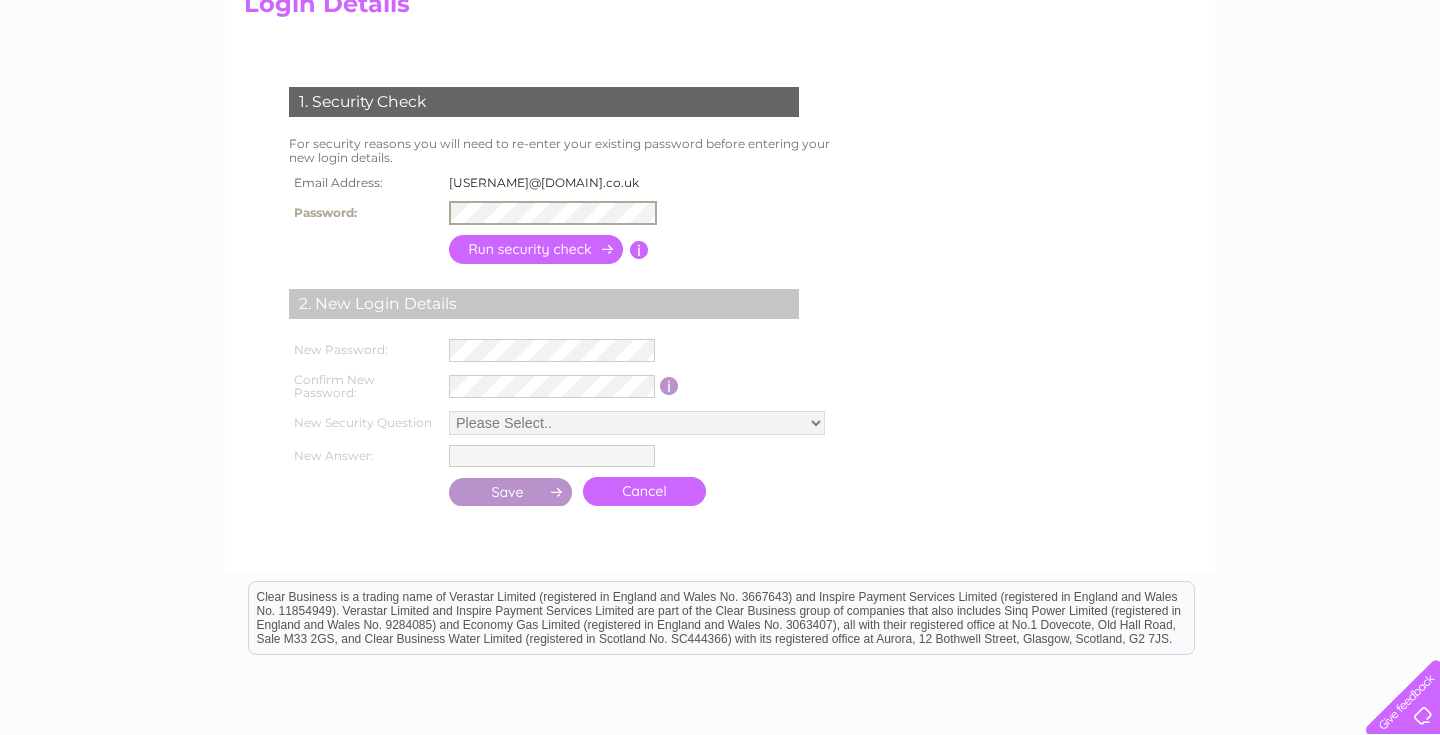 click at bounding box center (537, 249) 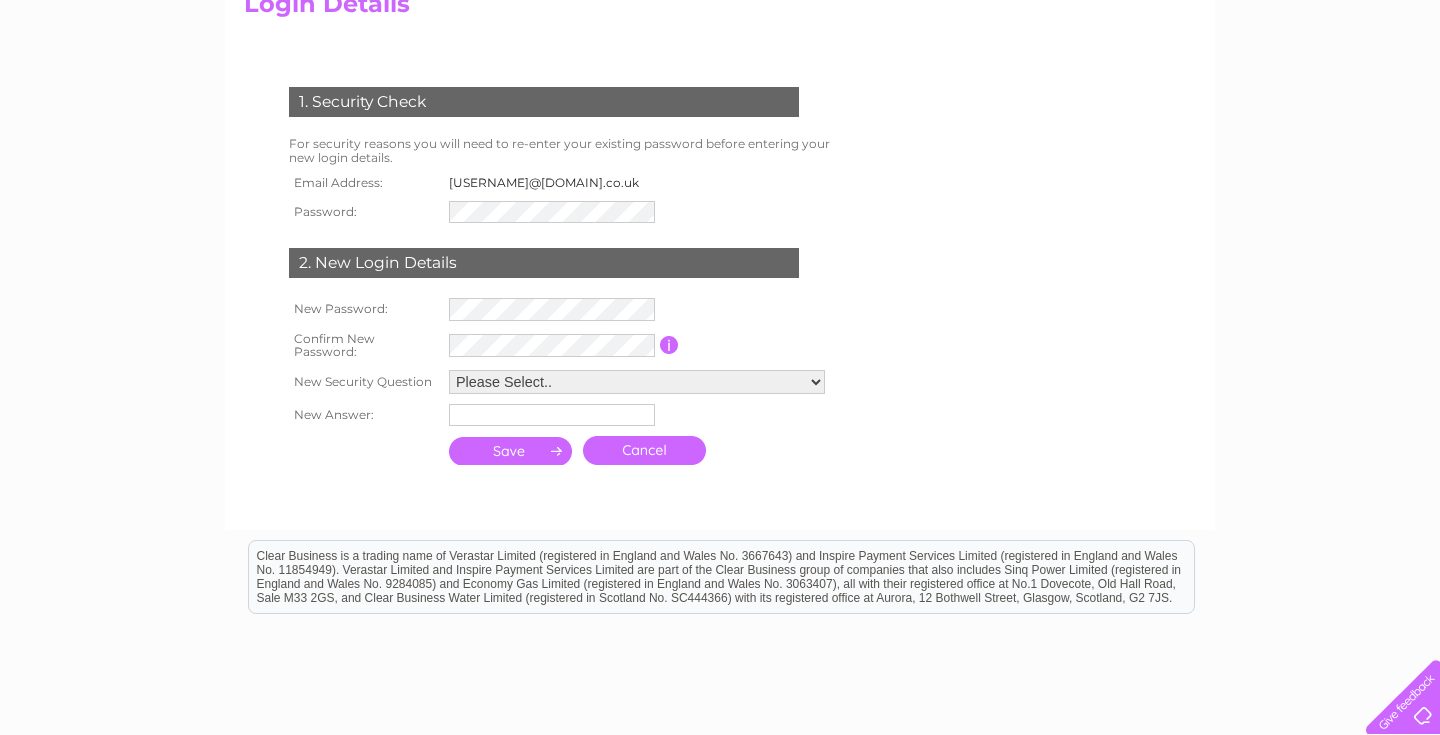 click on "Please Select..
In what town or city was your first job?
In what town or city did you meet your spouse/partner?
In what town or city did your mother and father meet?
What street did you live on as a child?
What was the name of your first pet?
Who was your childhood hero?" at bounding box center (637, 382) 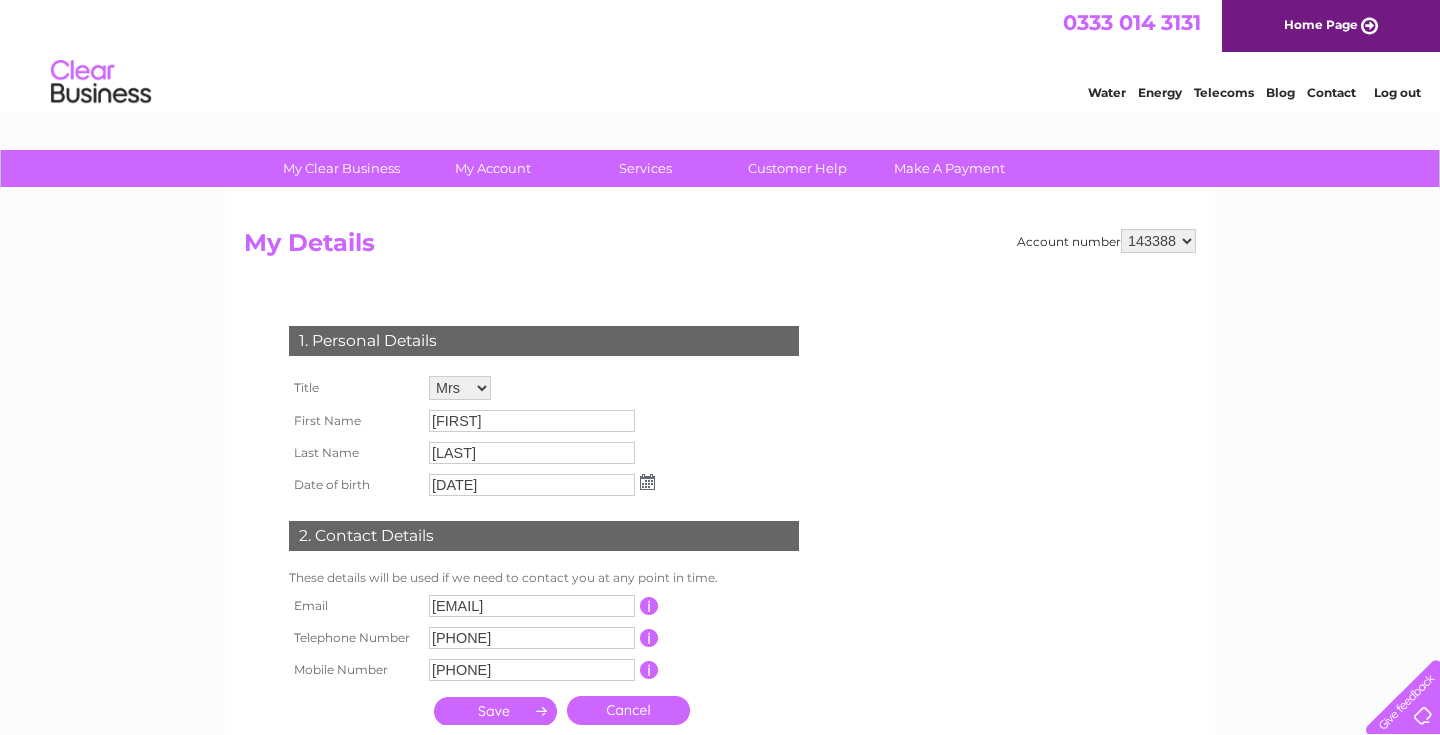 scroll, scrollTop: 0, scrollLeft: 0, axis: both 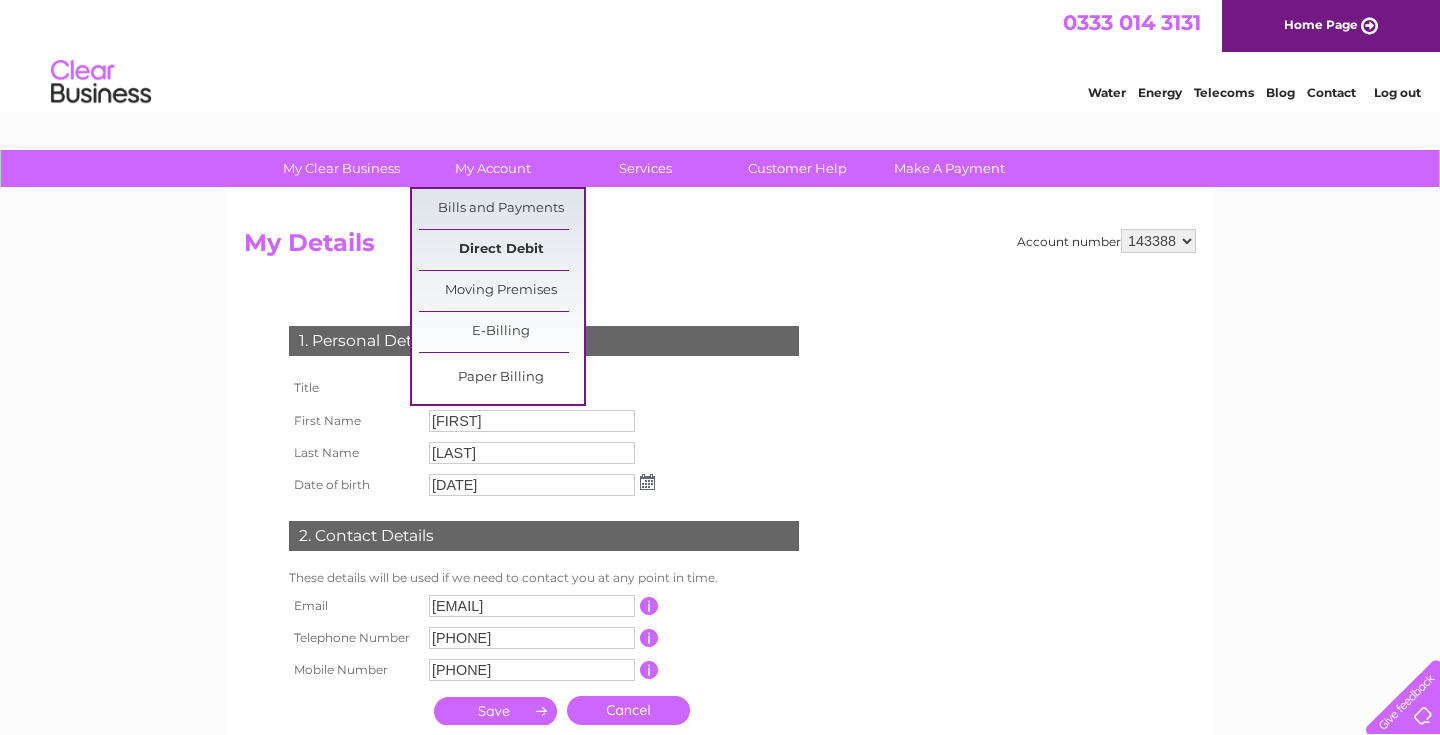 click on "Direct Debit" at bounding box center [501, 250] 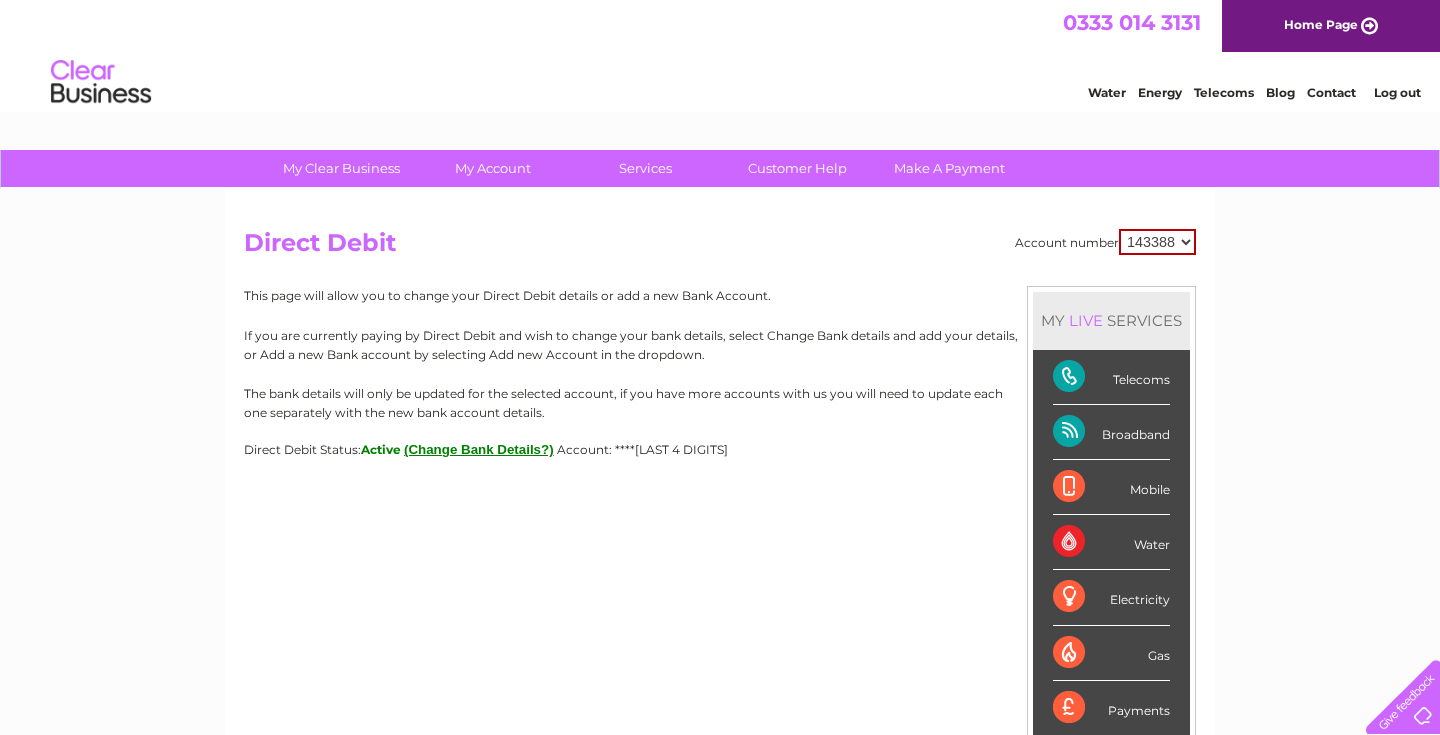 scroll, scrollTop: 0, scrollLeft: 0, axis: both 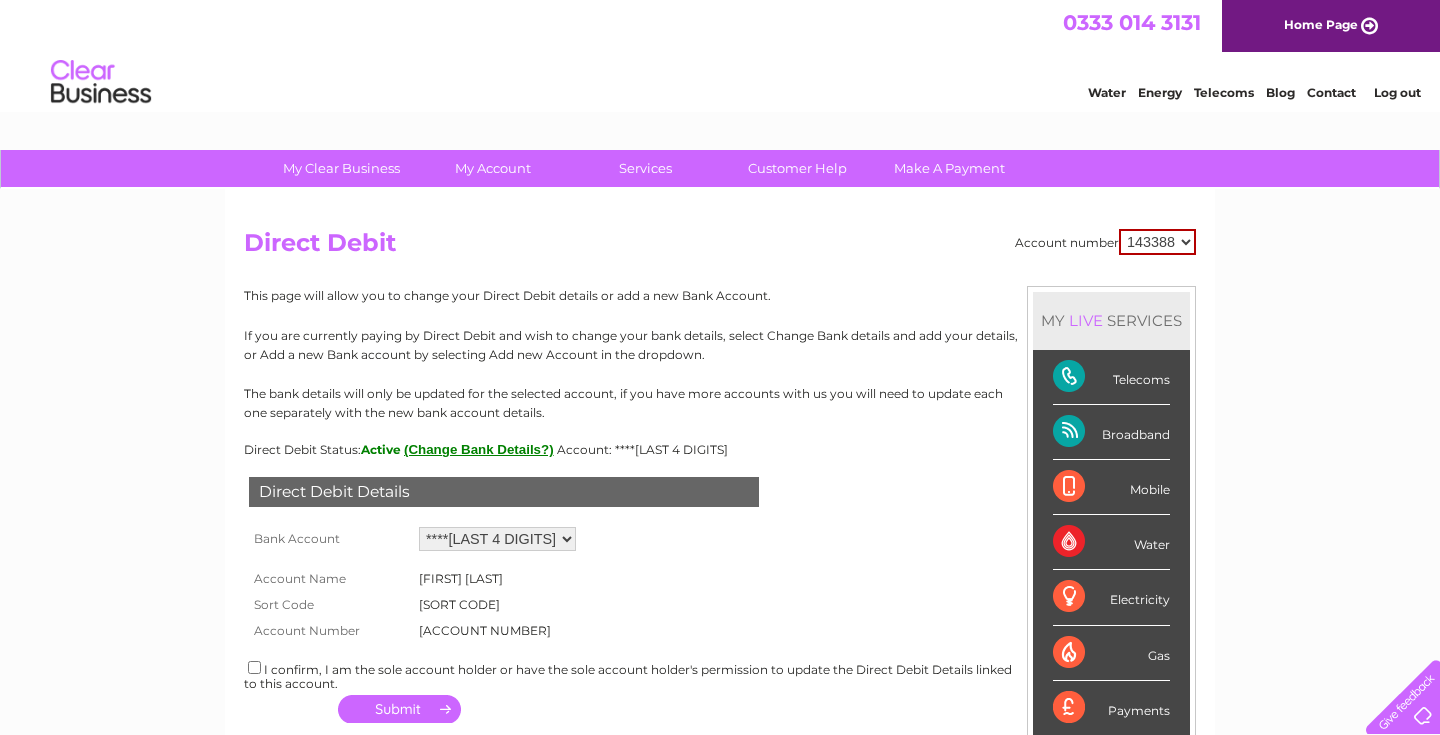 click on "Add new account
****[LAST 4 DIGITS]
****[LAST 4 DIGITS]
****[LAST 4 DIGITS]" at bounding box center (497, 539) 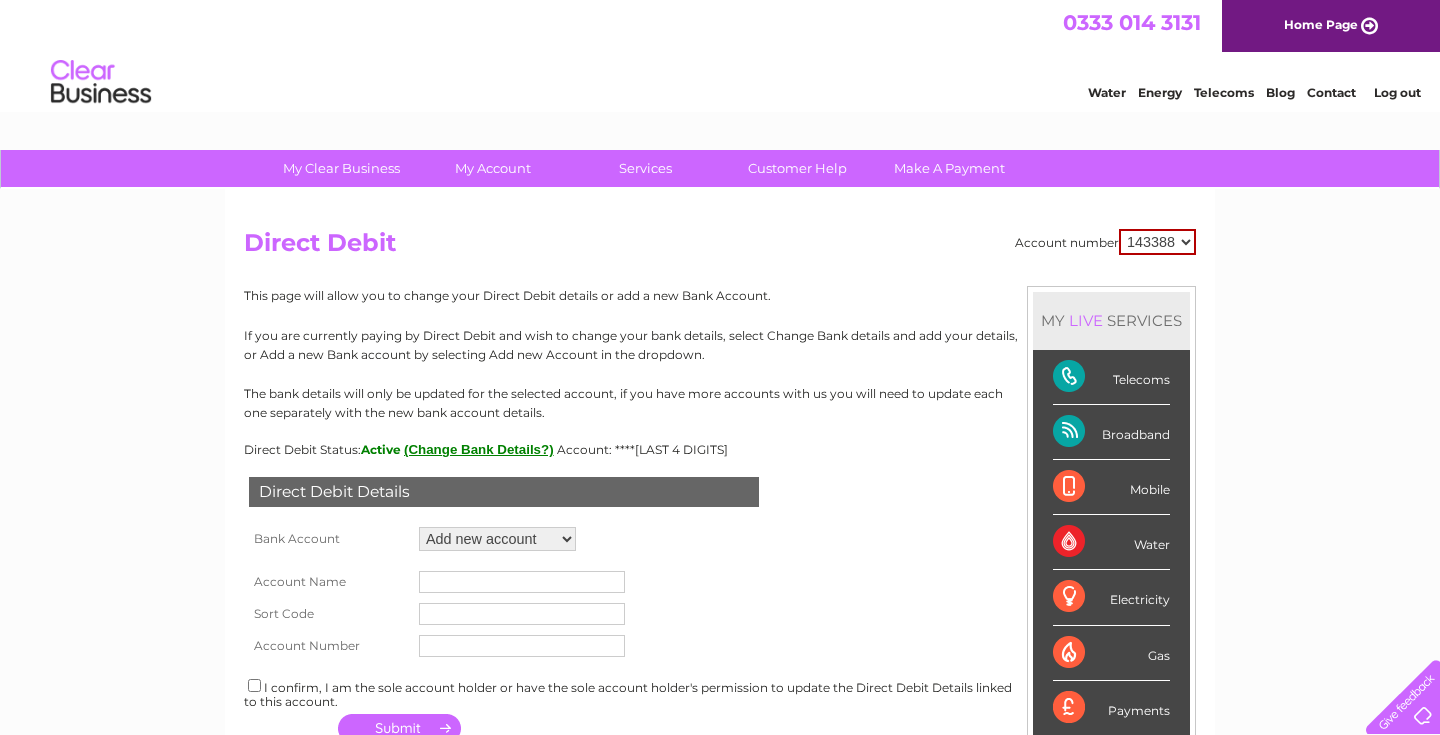 click at bounding box center [522, 582] 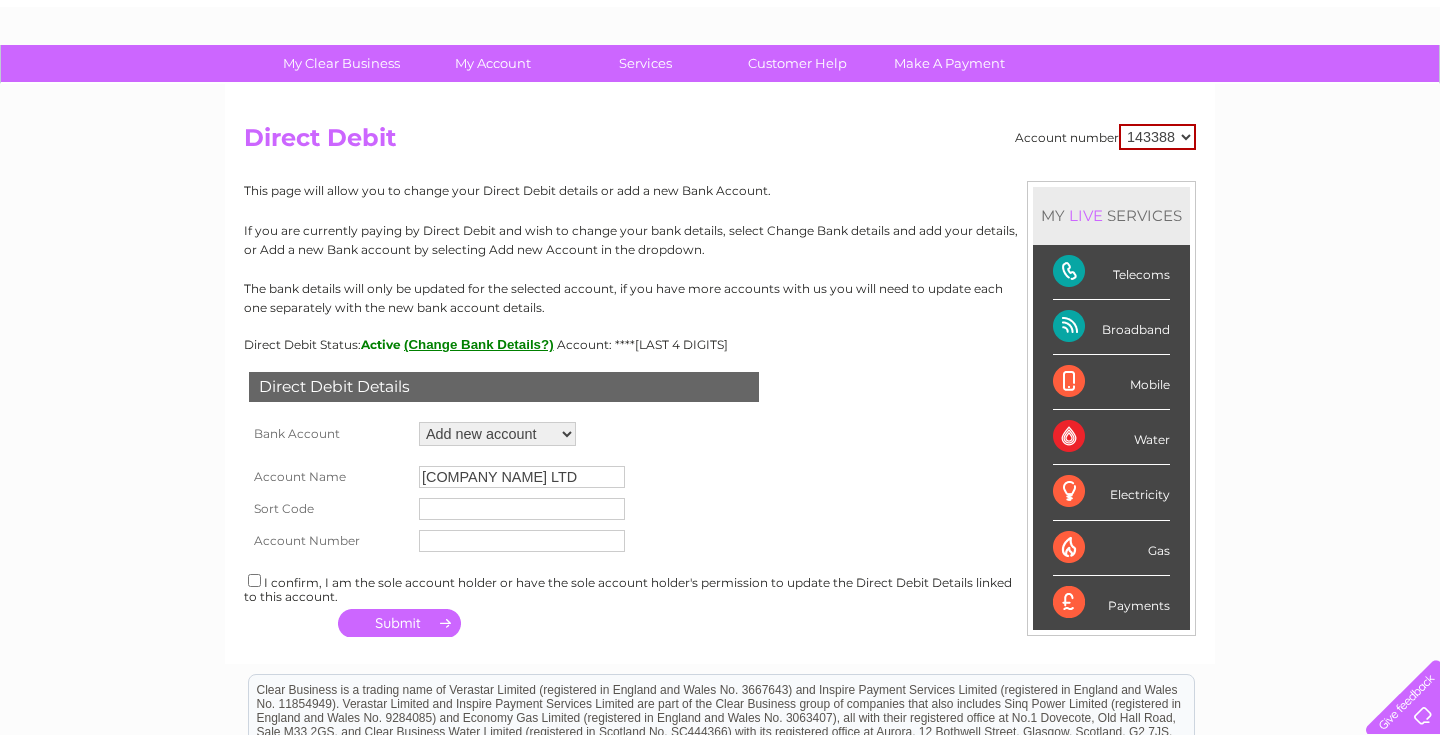scroll, scrollTop: 146, scrollLeft: 0, axis: vertical 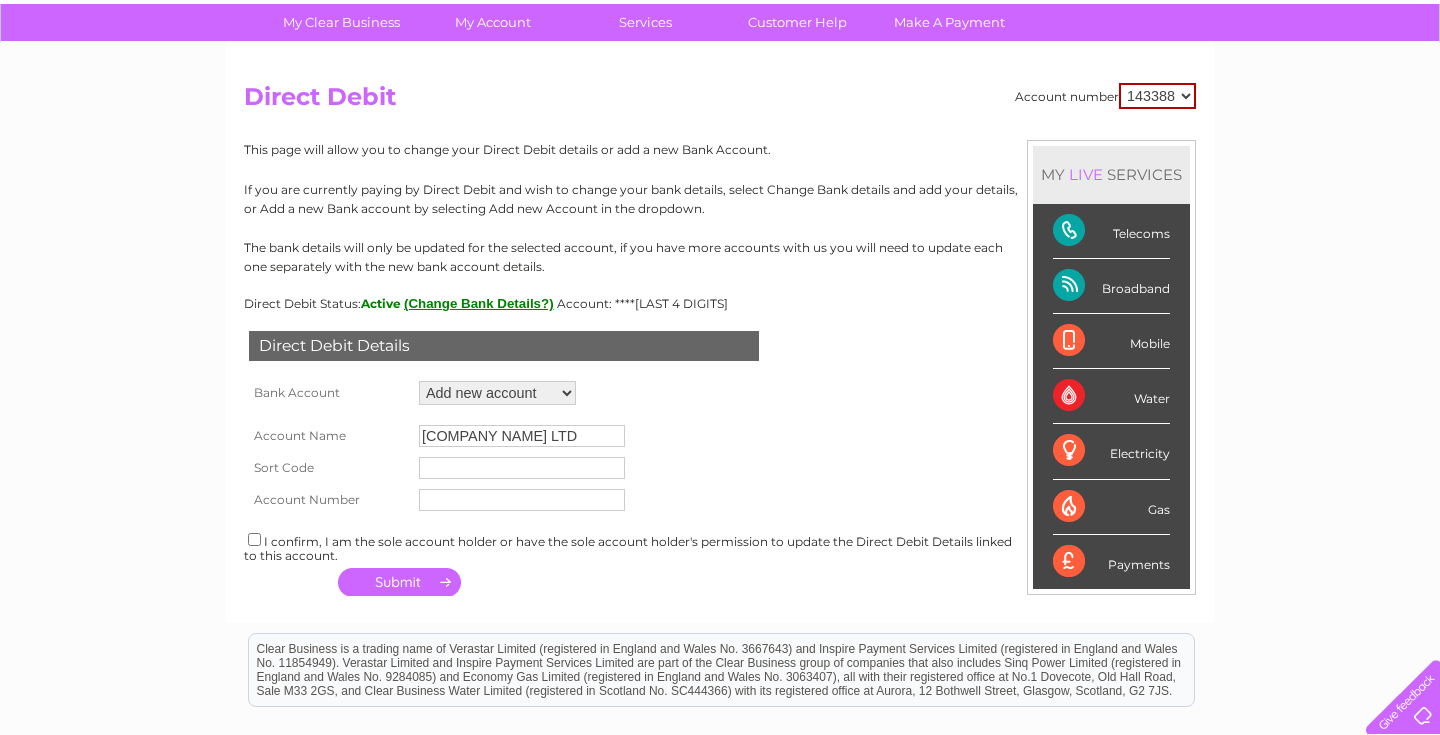 type on "Yorkshire Flowers LTD" 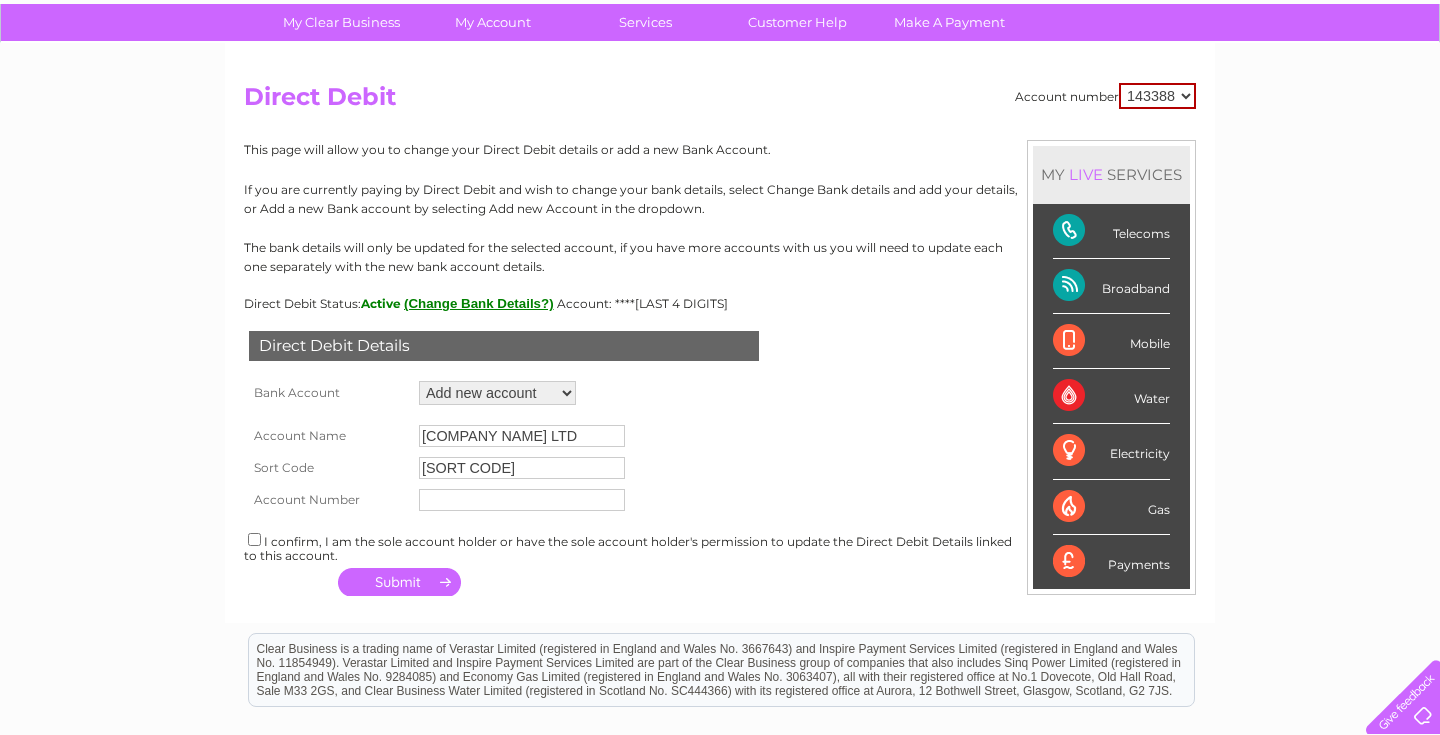 type on "40-51-62" 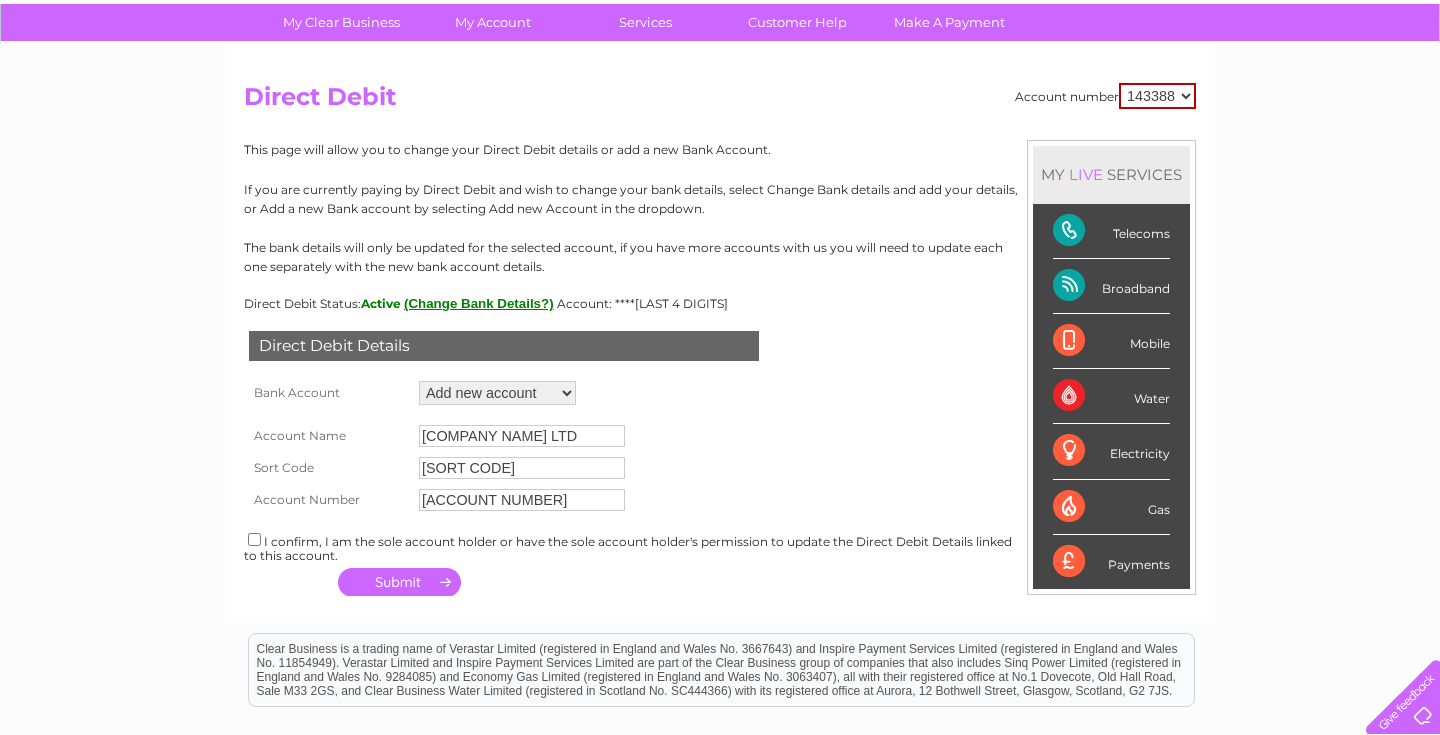 type on "[NUMBER]" 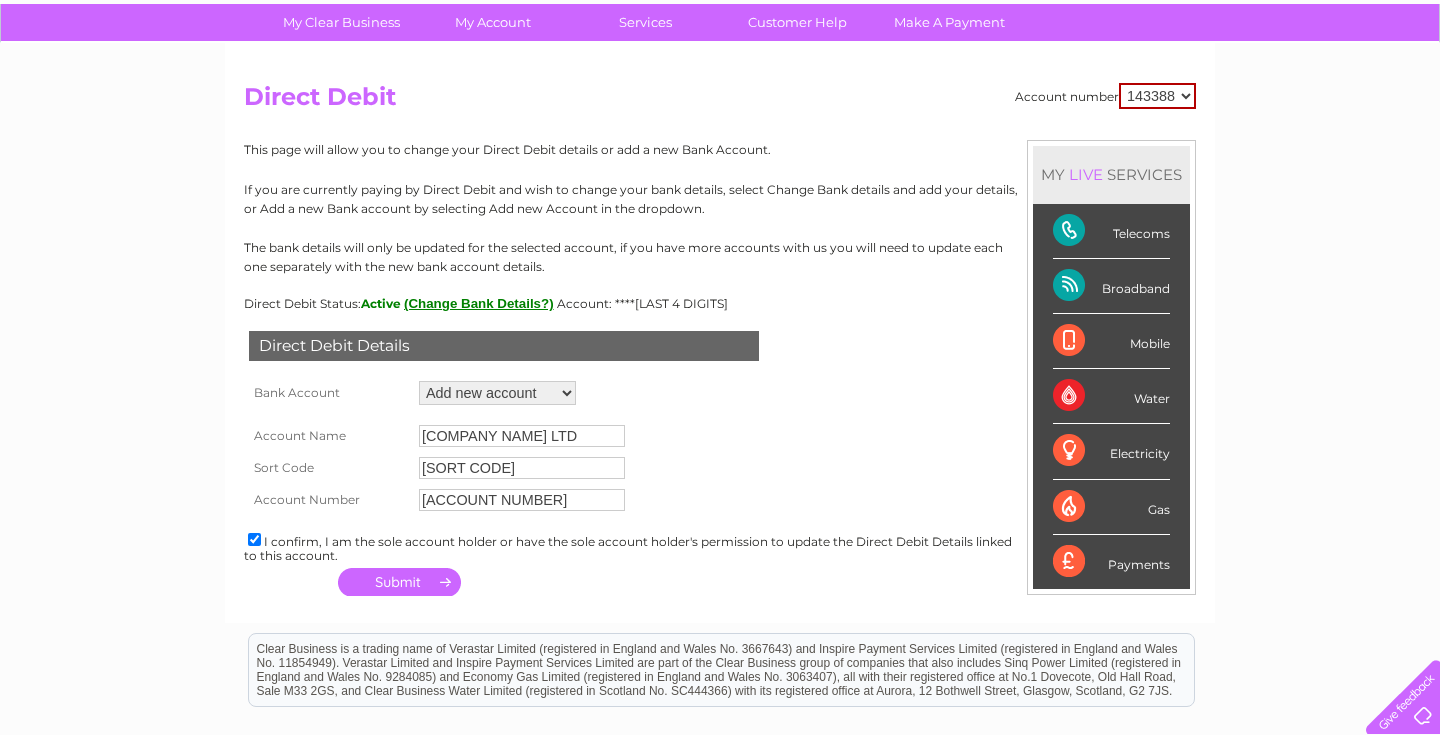 click at bounding box center (399, 582) 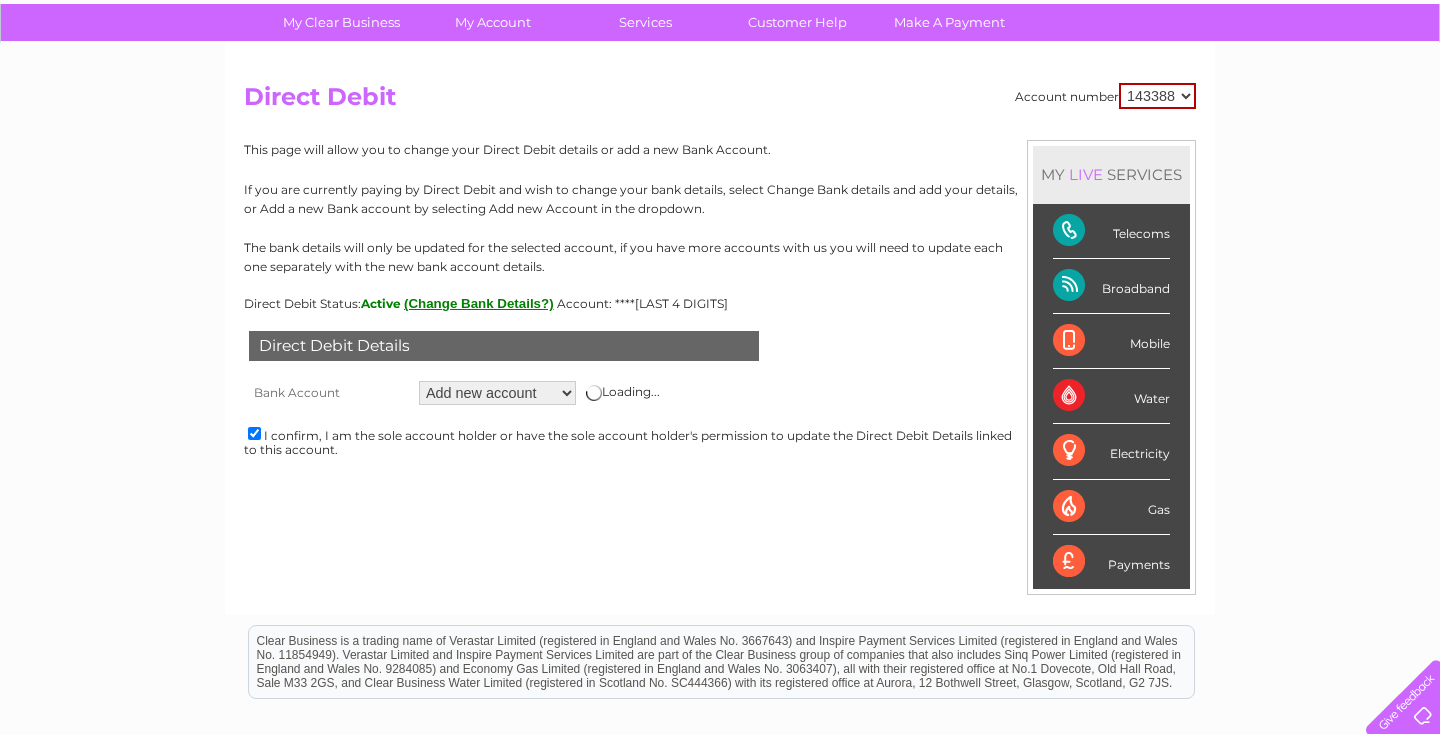 click on "143388" at bounding box center [1157, 96] 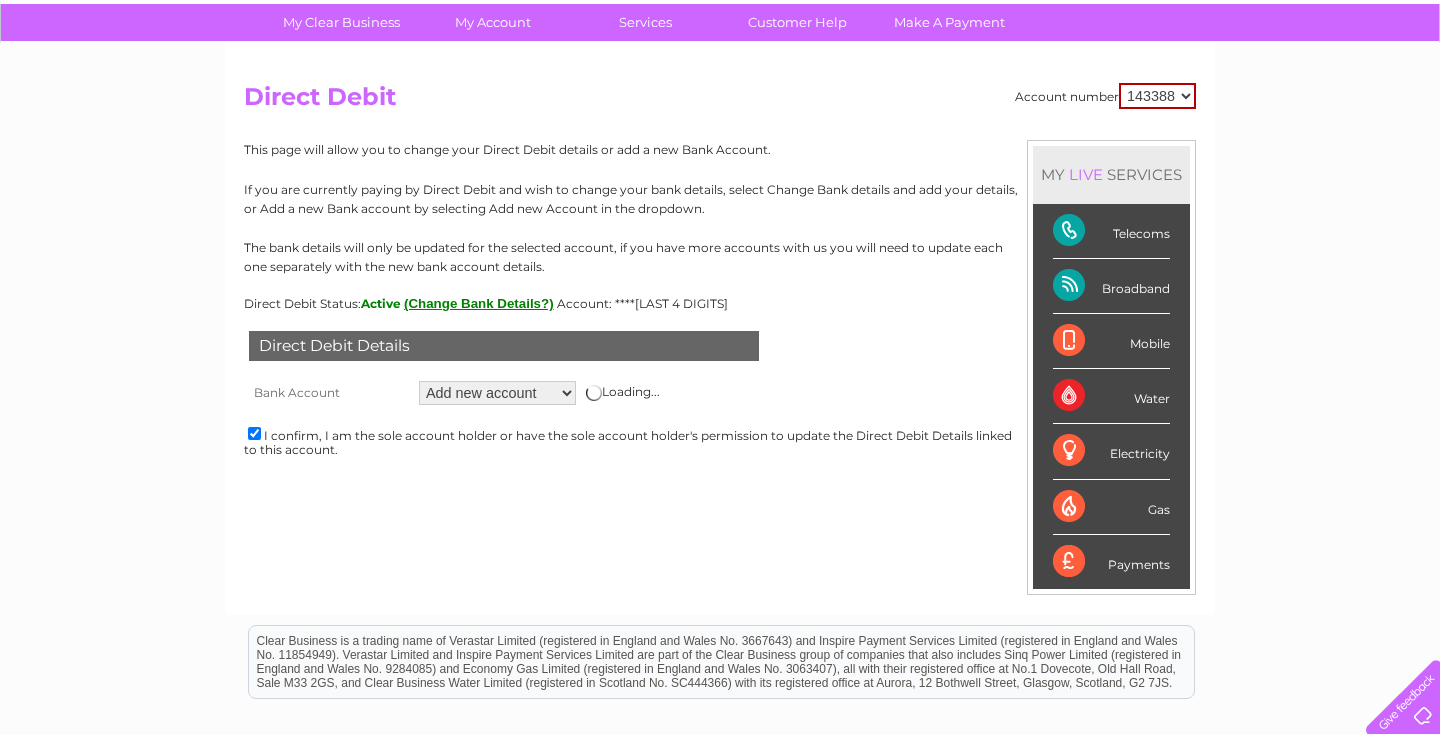 click on "Direct Debit Details" at bounding box center [504, 343] 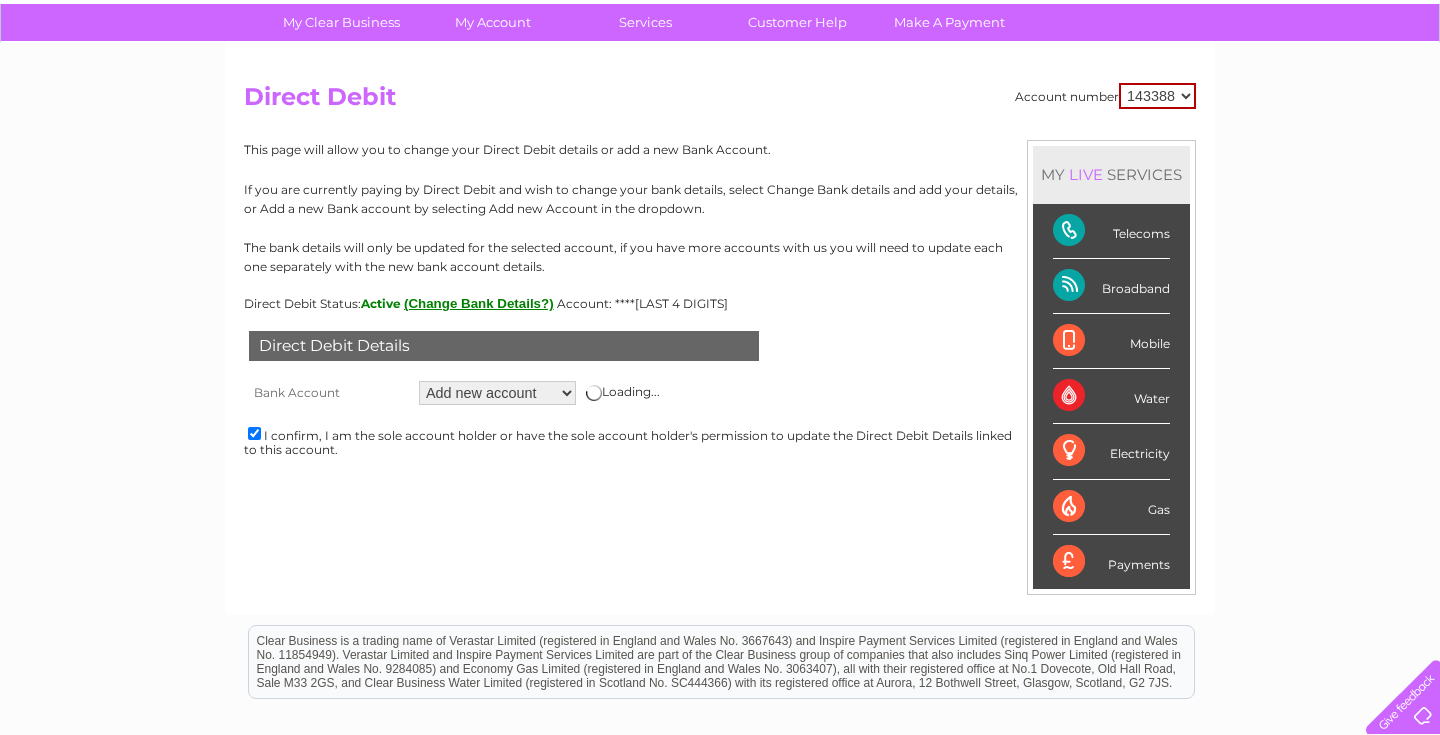 click on "Add new account
****4624
****4624
****7276" at bounding box center (497, 393) 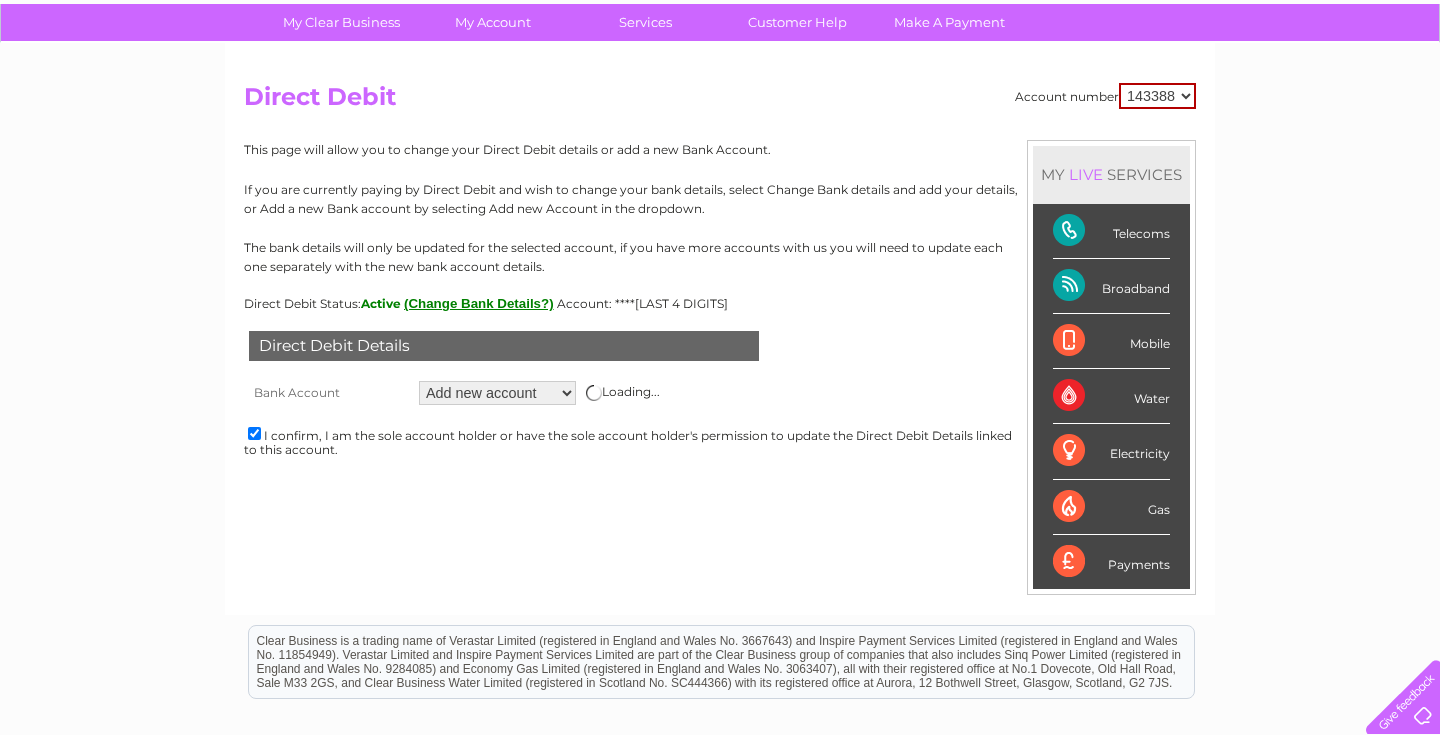select on "1542124" 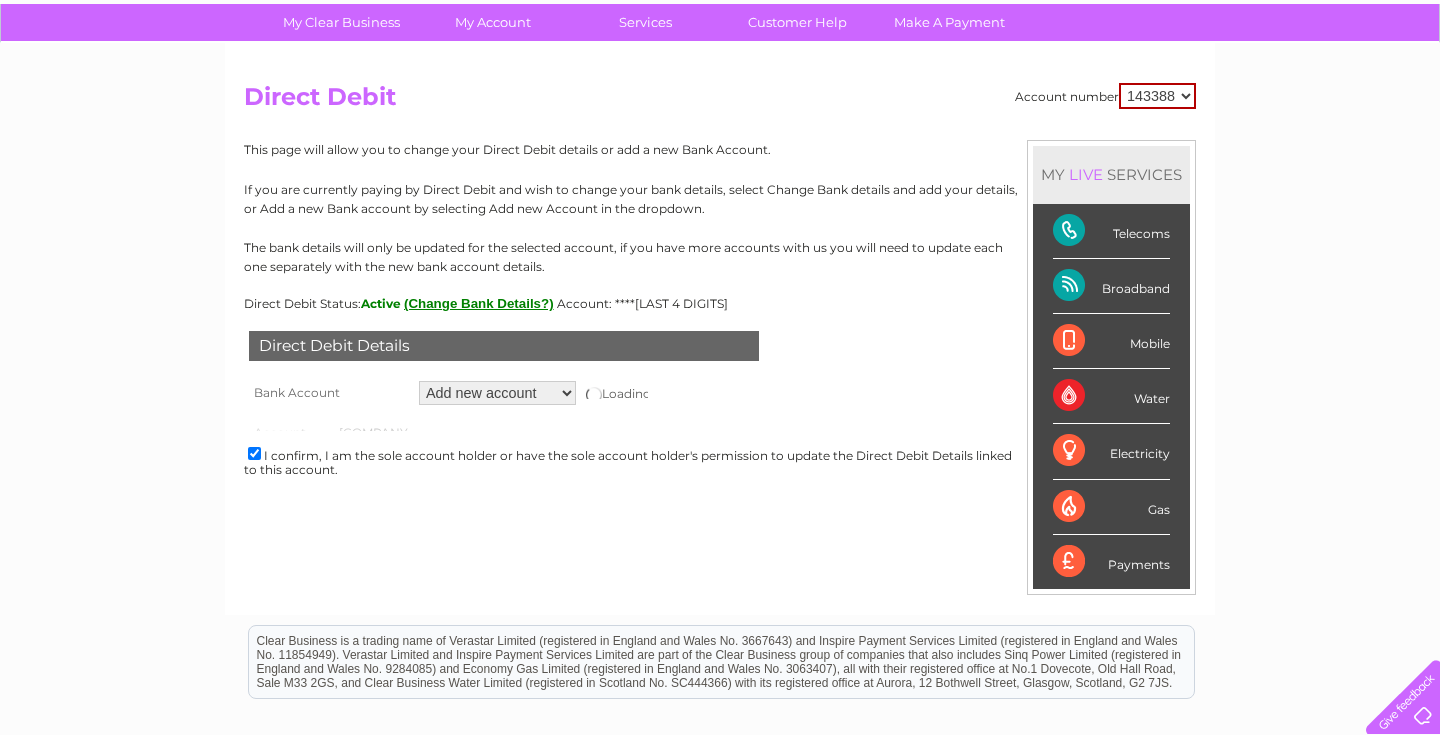 click on "Yorkshire Flowers LTD" at bounding box center (373, 440) 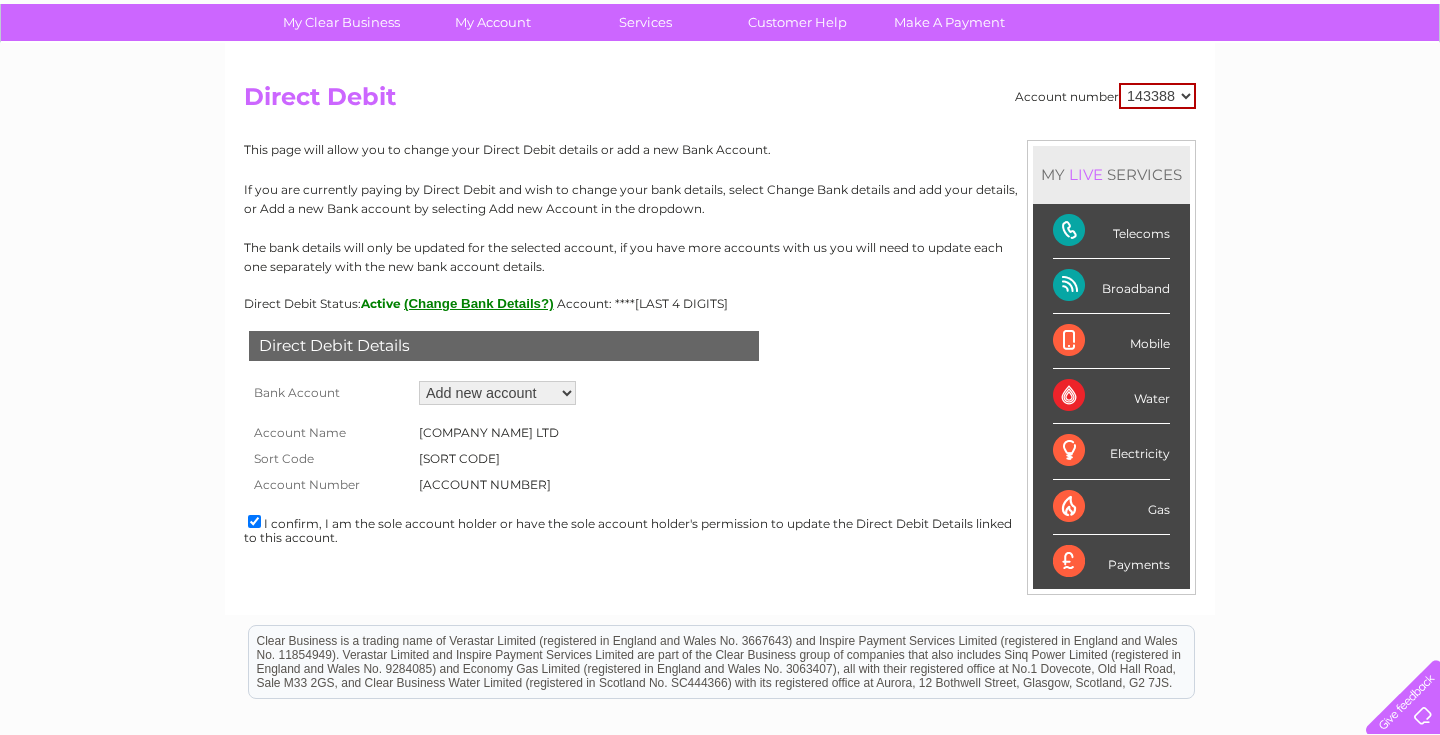 click on "11667276" at bounding box center [489, 485] 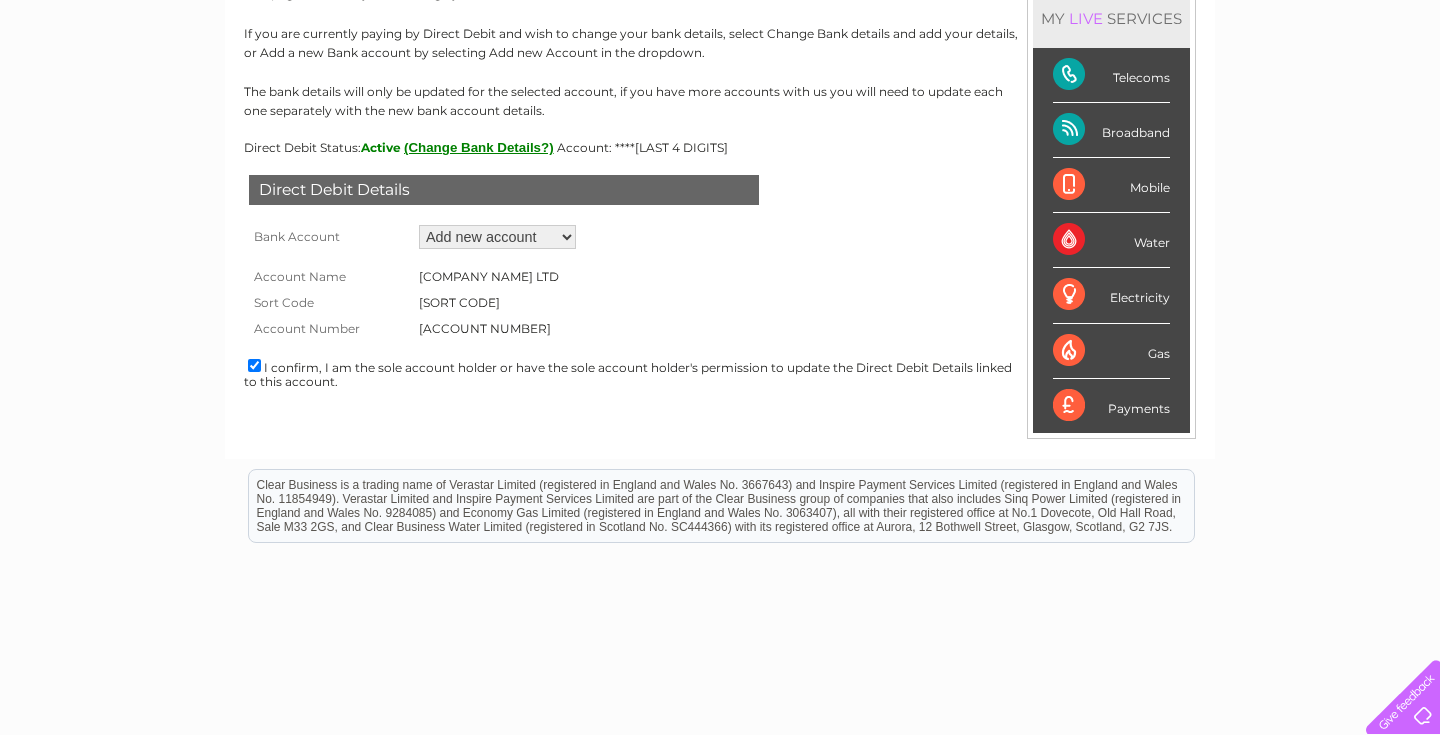 scroll, scrollTop: 305, scrollLeft: 0, axis: vertical 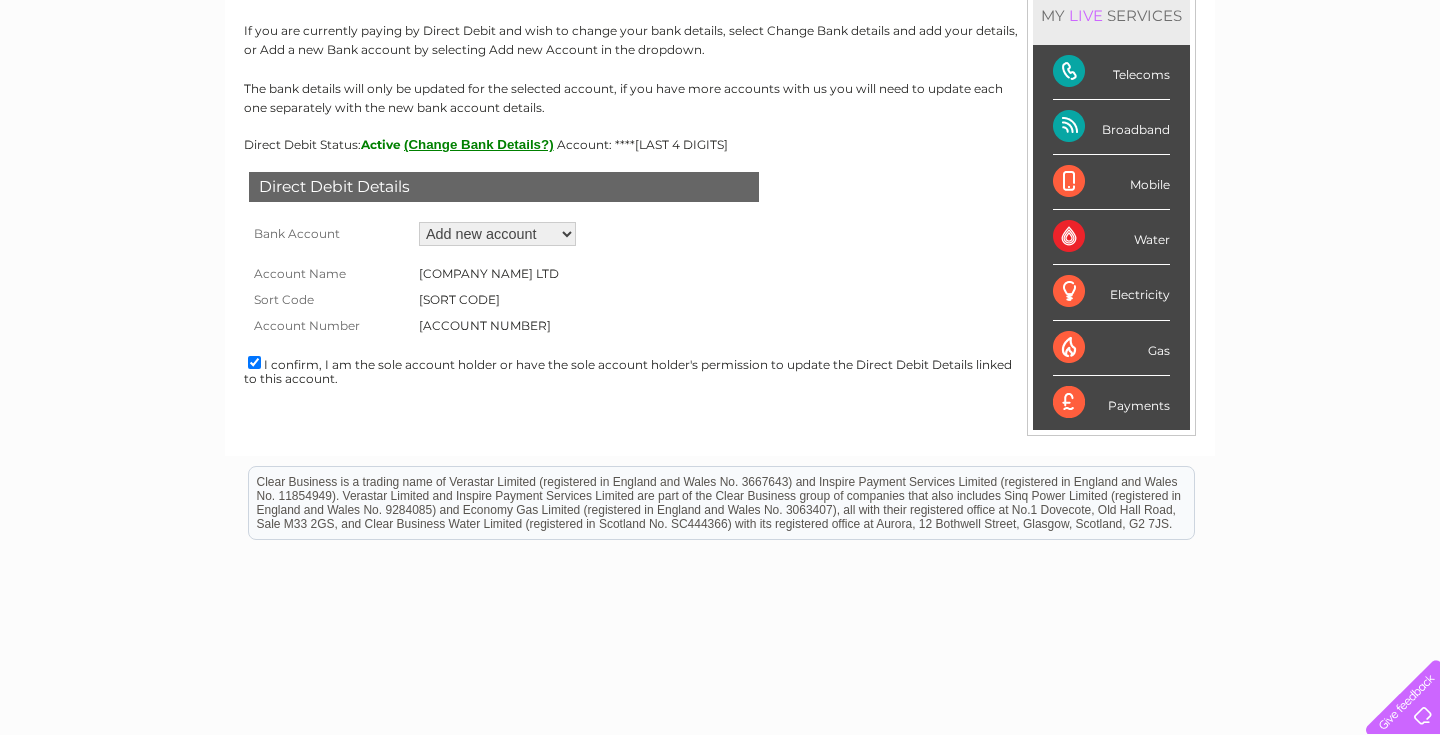 click on "Direct Debit Details
Bank Account
Add new account
****4624
****4624
****7276
Loading...
Account Name
Yorkshire Flowers LTD
Sort Code
405162
Account Number" at bounding box center [720, 281] 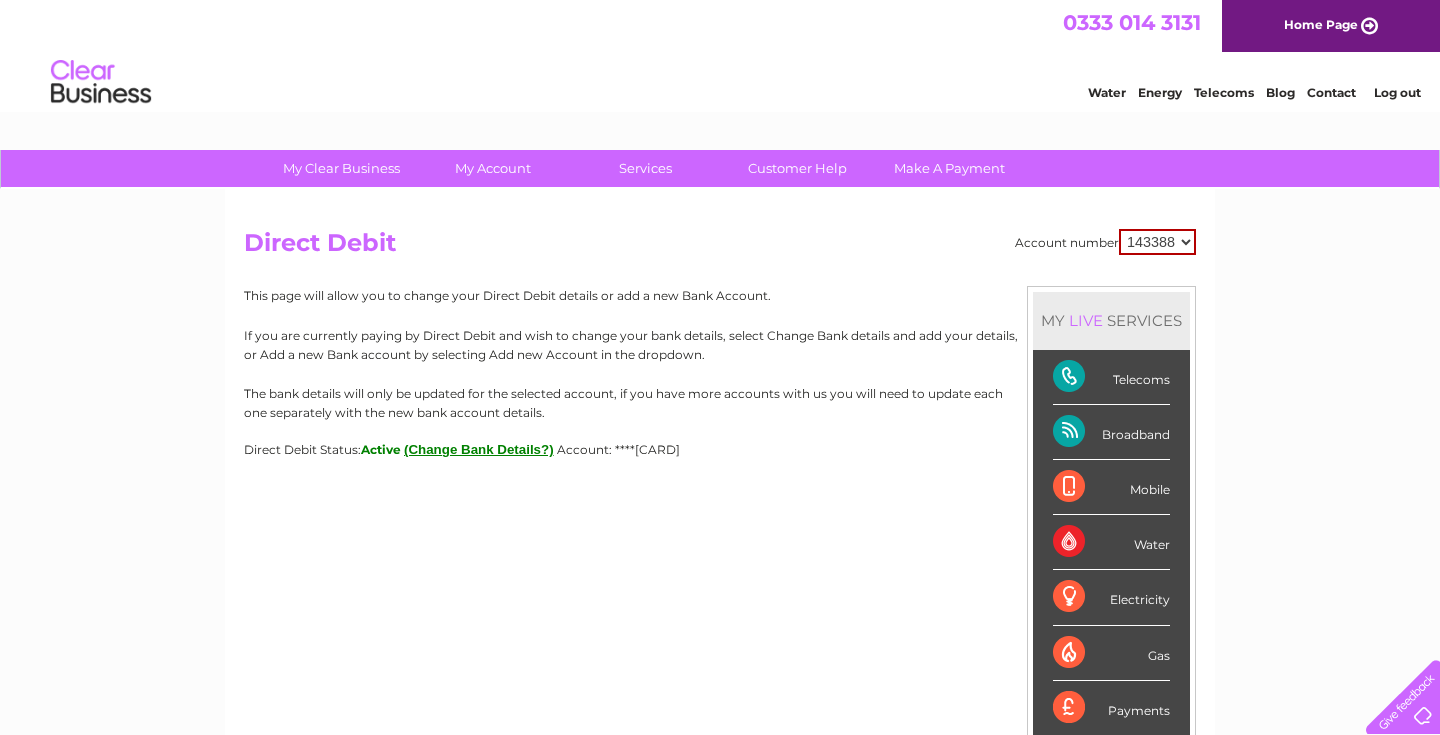 scroll, scrollTop: 0, scrollLeft: 0, axis: both 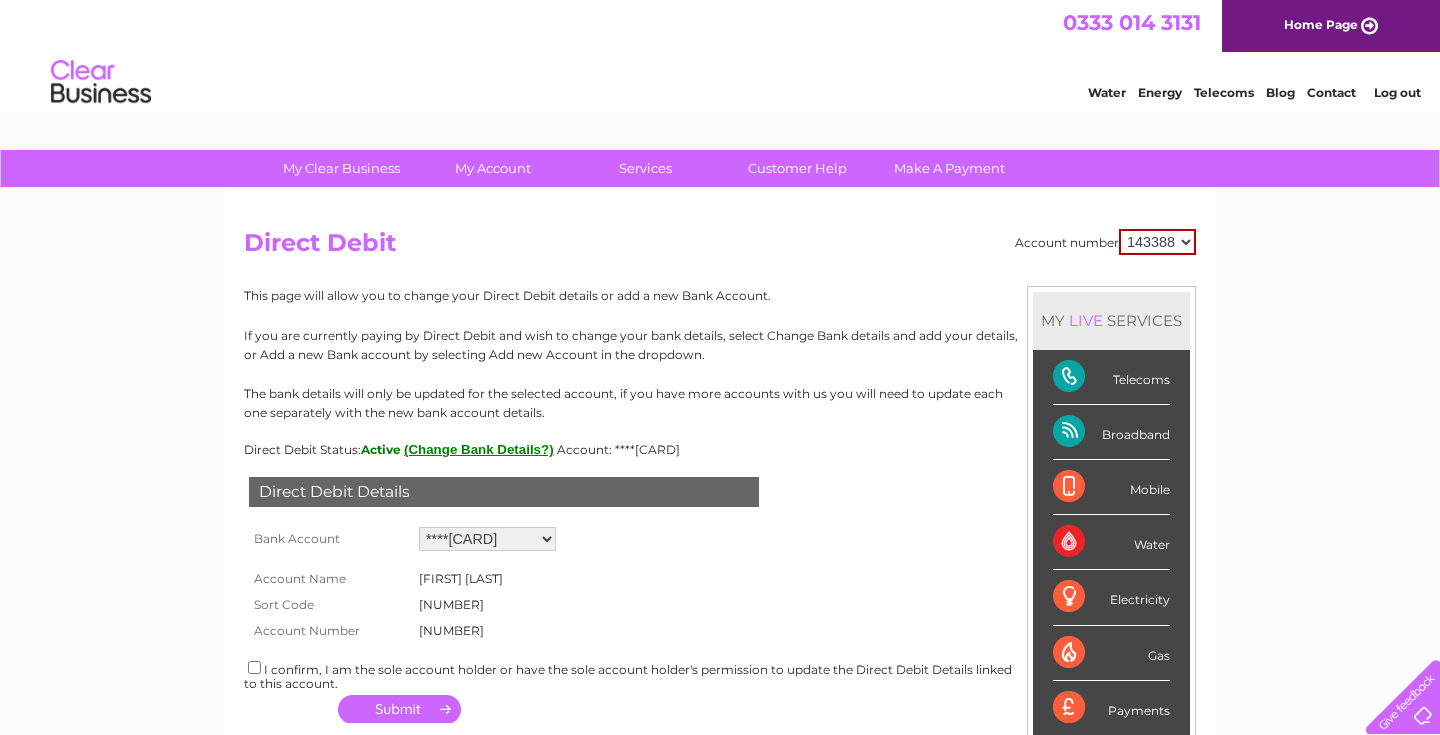 click on "Add new account
****[CARD]
****[CARD]
****[CARD]" at bounding box center [487, 539] 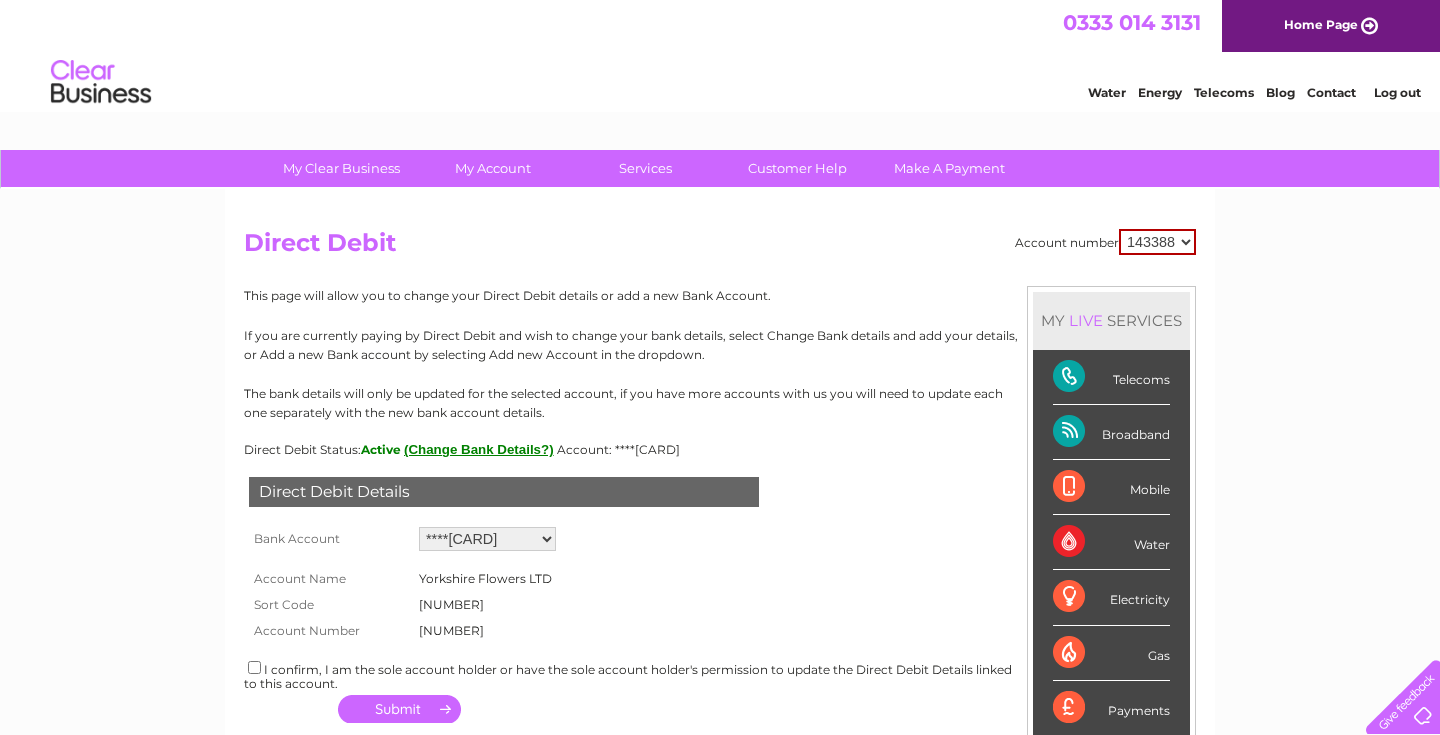click at bounding box center (254, 667) 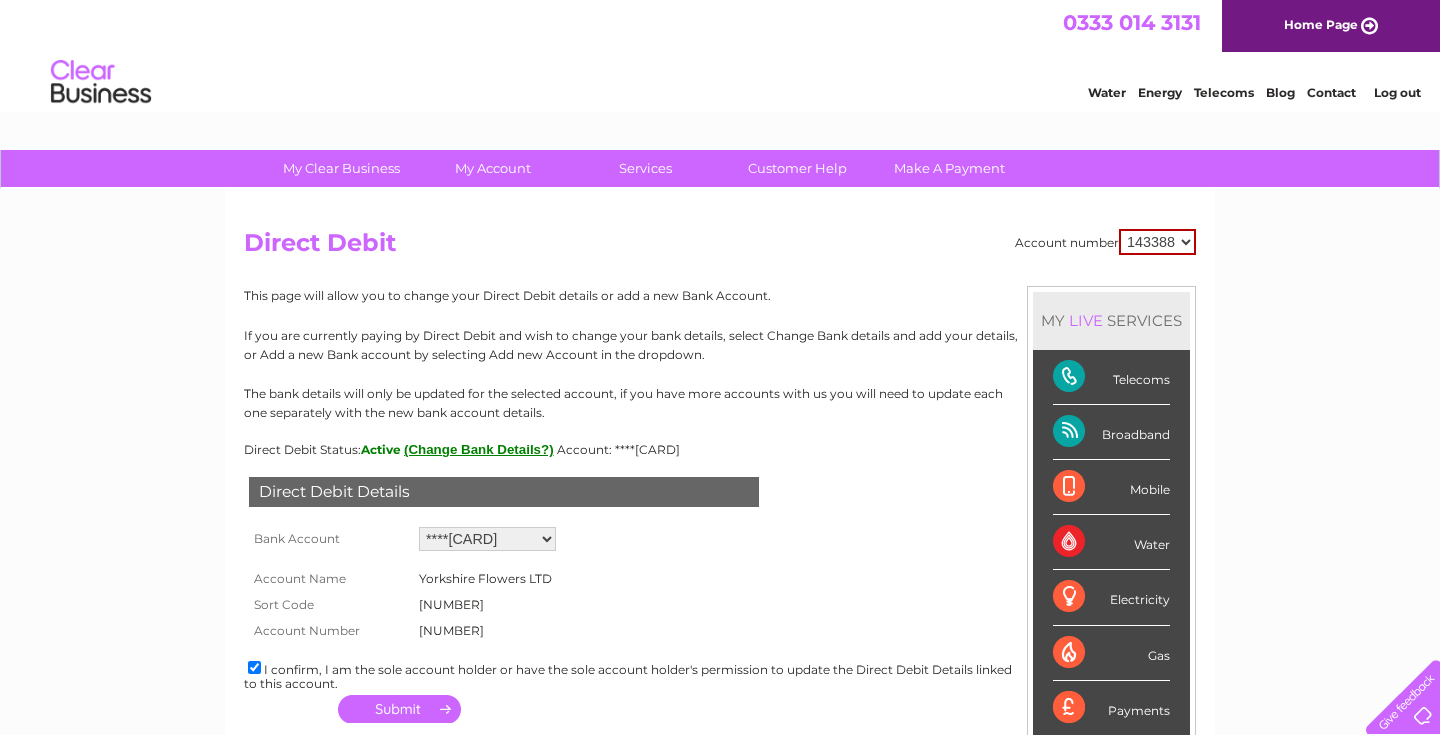 click at bounding box center [399, 709] 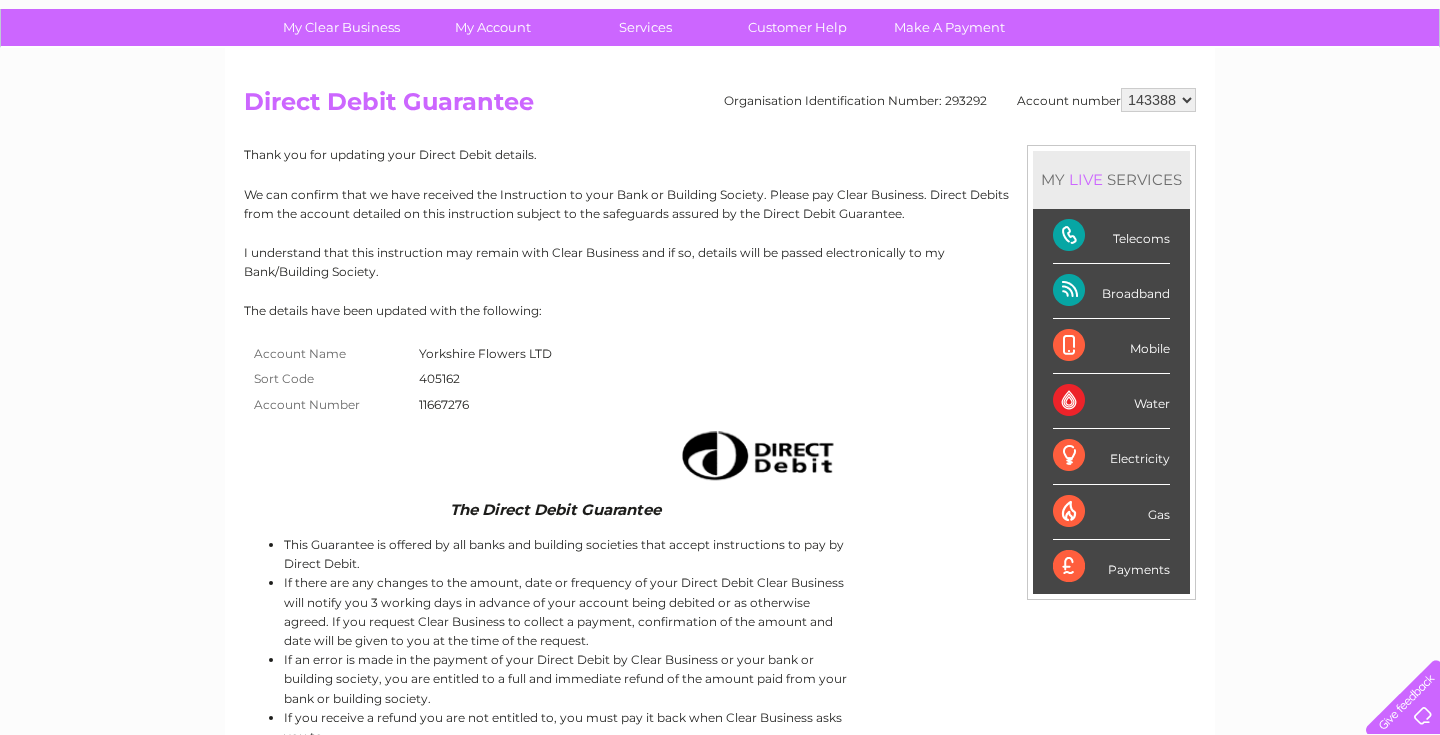scroll, scrollTop: 111, scrollLeft: 0, axis: vertical 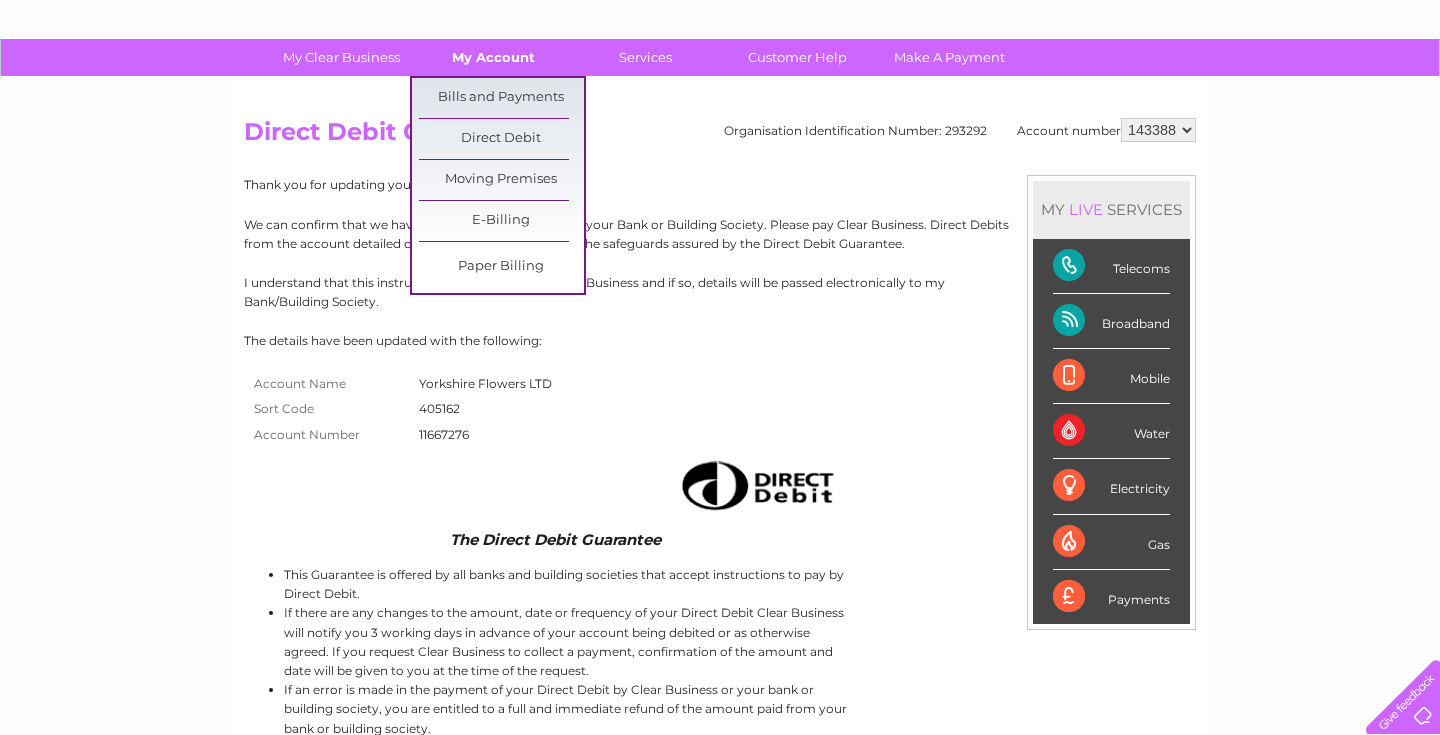 click on "My Account" at bounding box center [493, 57] 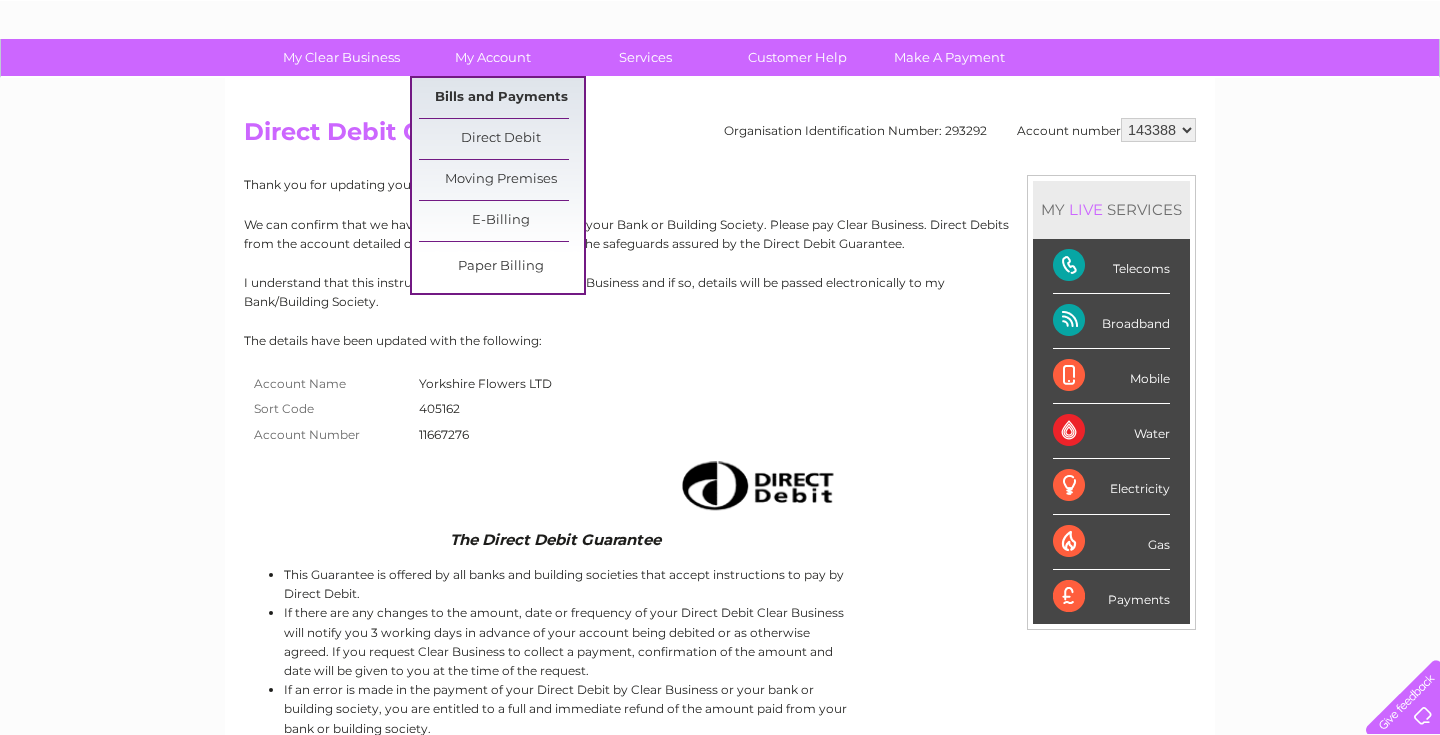 click on "Bills and Payments" at bounding box center (501, 98) 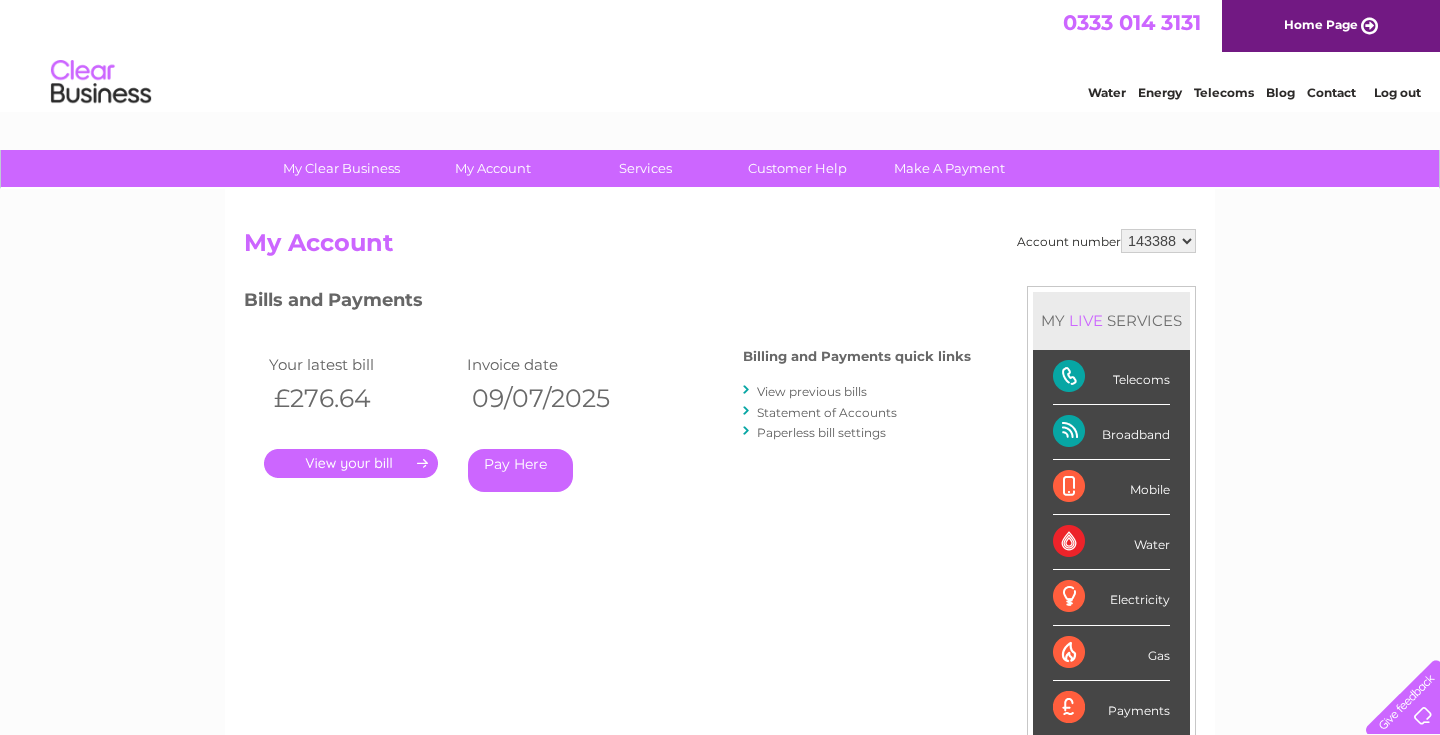 scroll, scrollTop: 0, scrollLeft: 0, axis: both 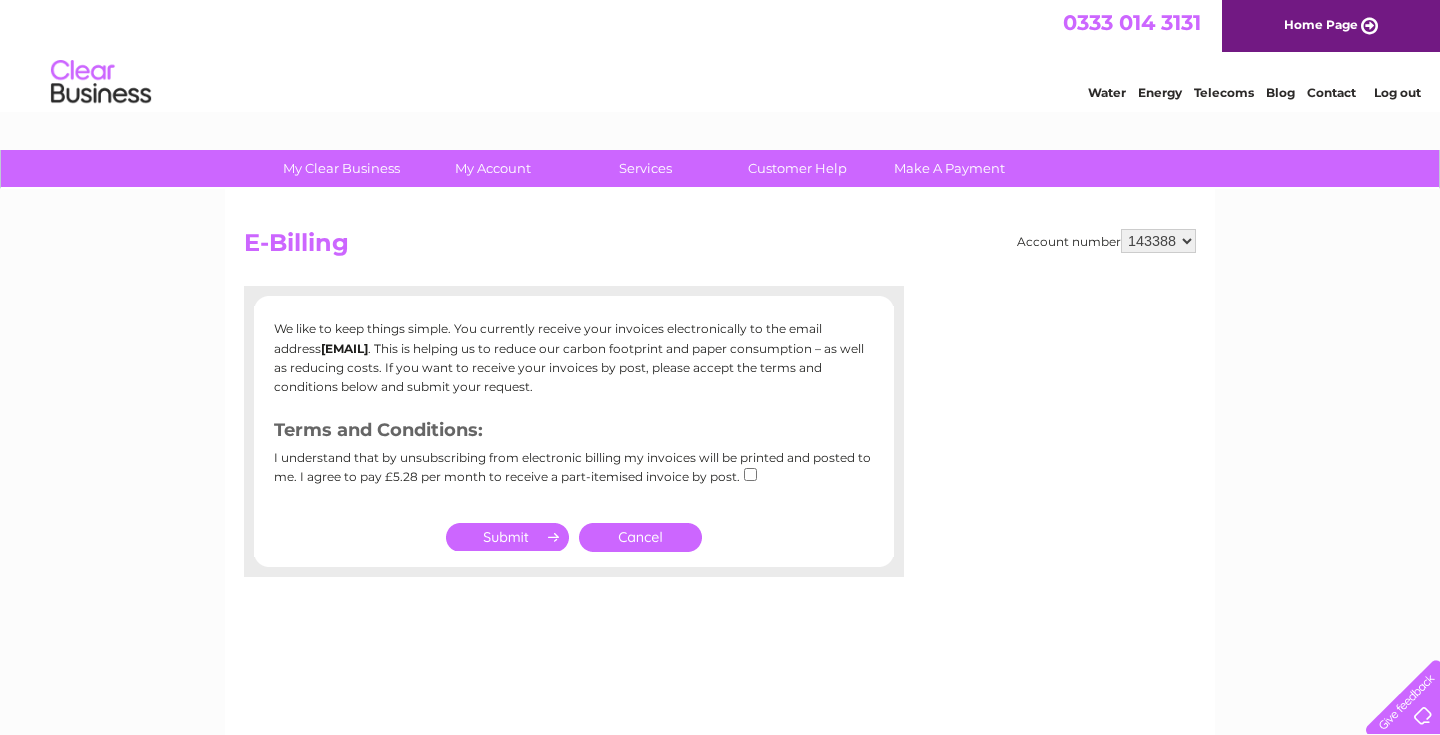 click at bounding box center [750, 474] 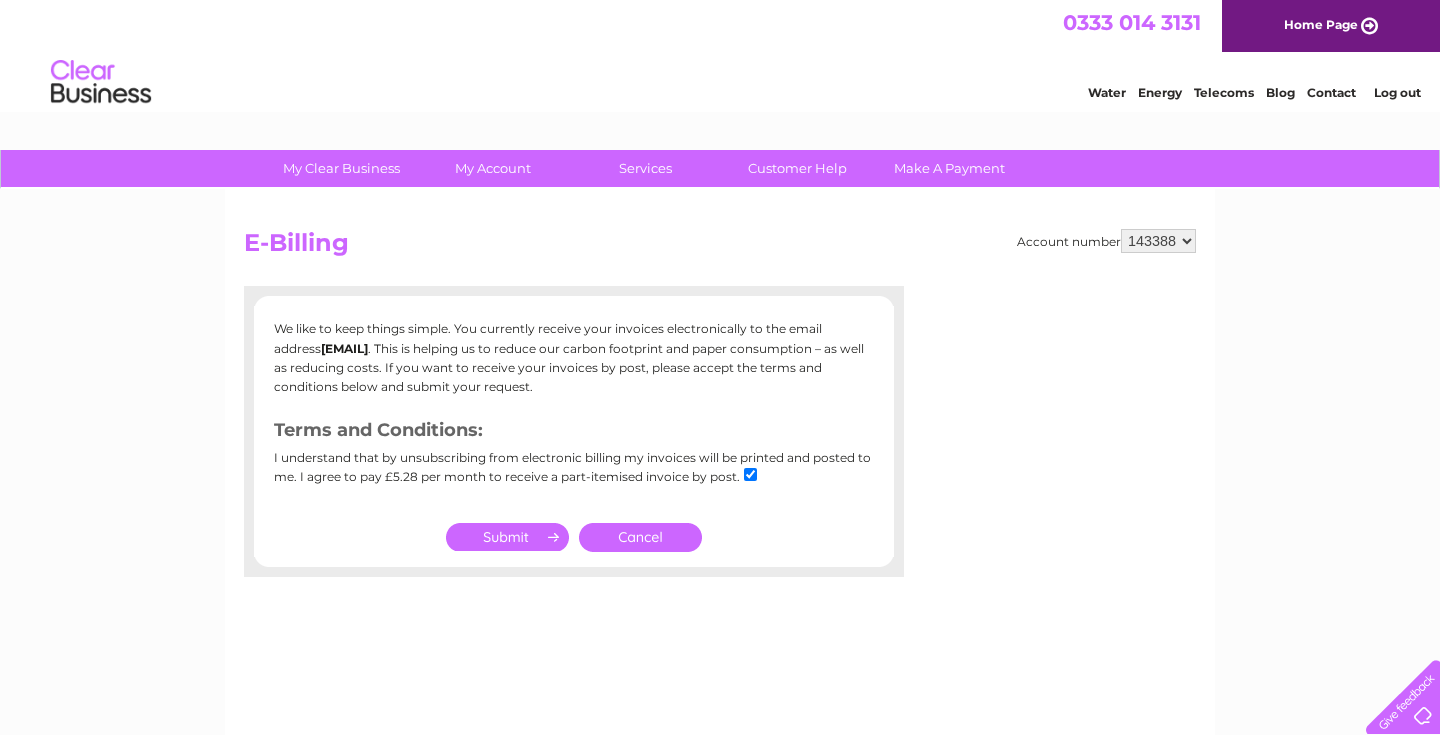 click at bounding box center [750, 474] 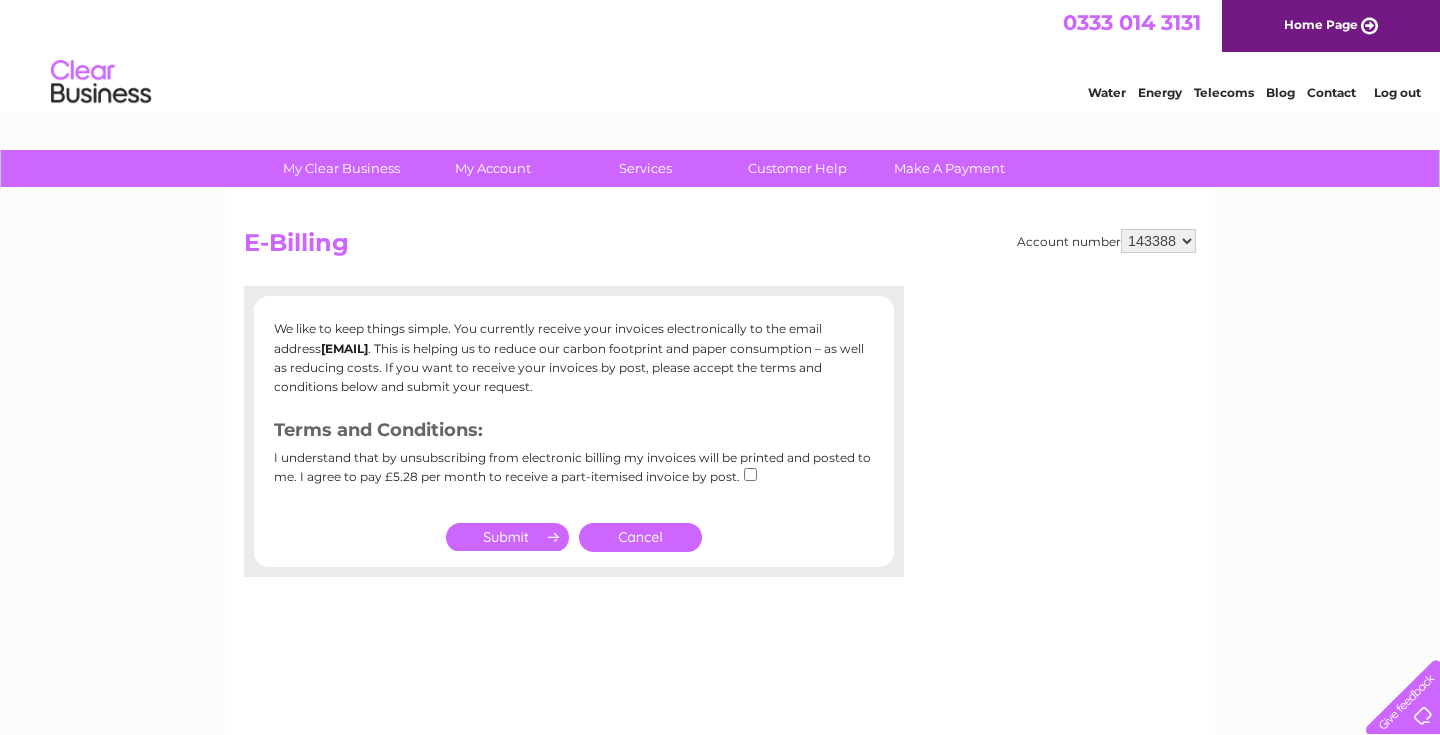 click on "Cancel" at bounding box center [640, 537] 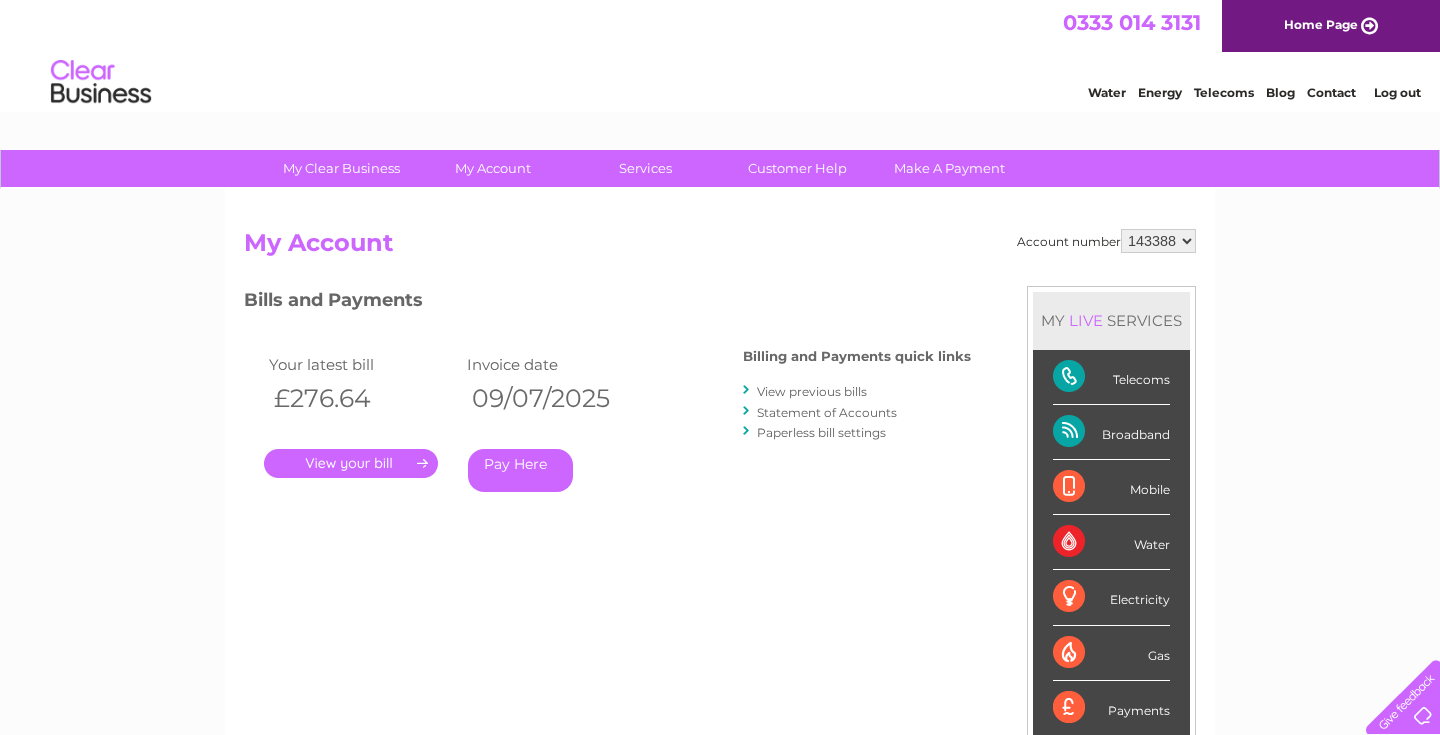 scroll, scrollTop: 0, scrollLeft: 0, axis: both 